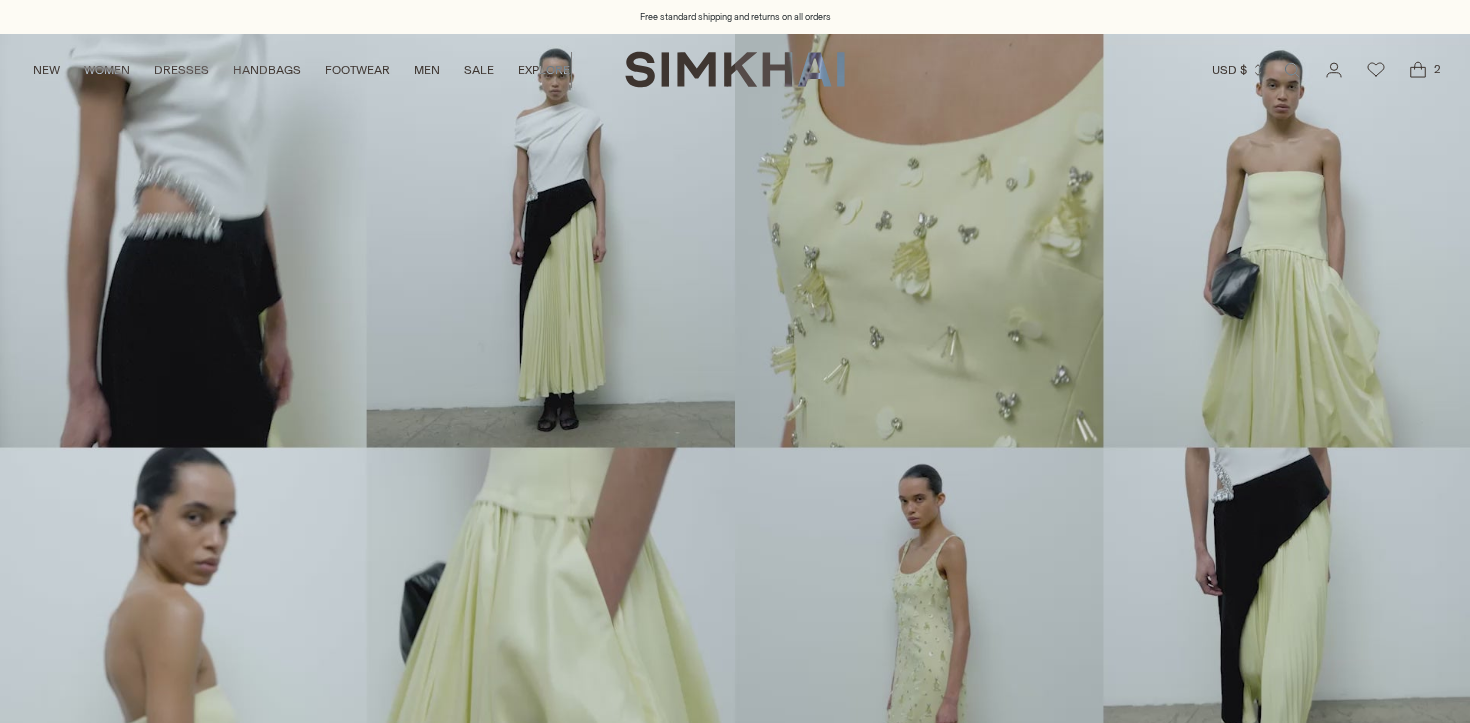 scroll, scrollTop: 0, scrollLeft: 0, axis: both 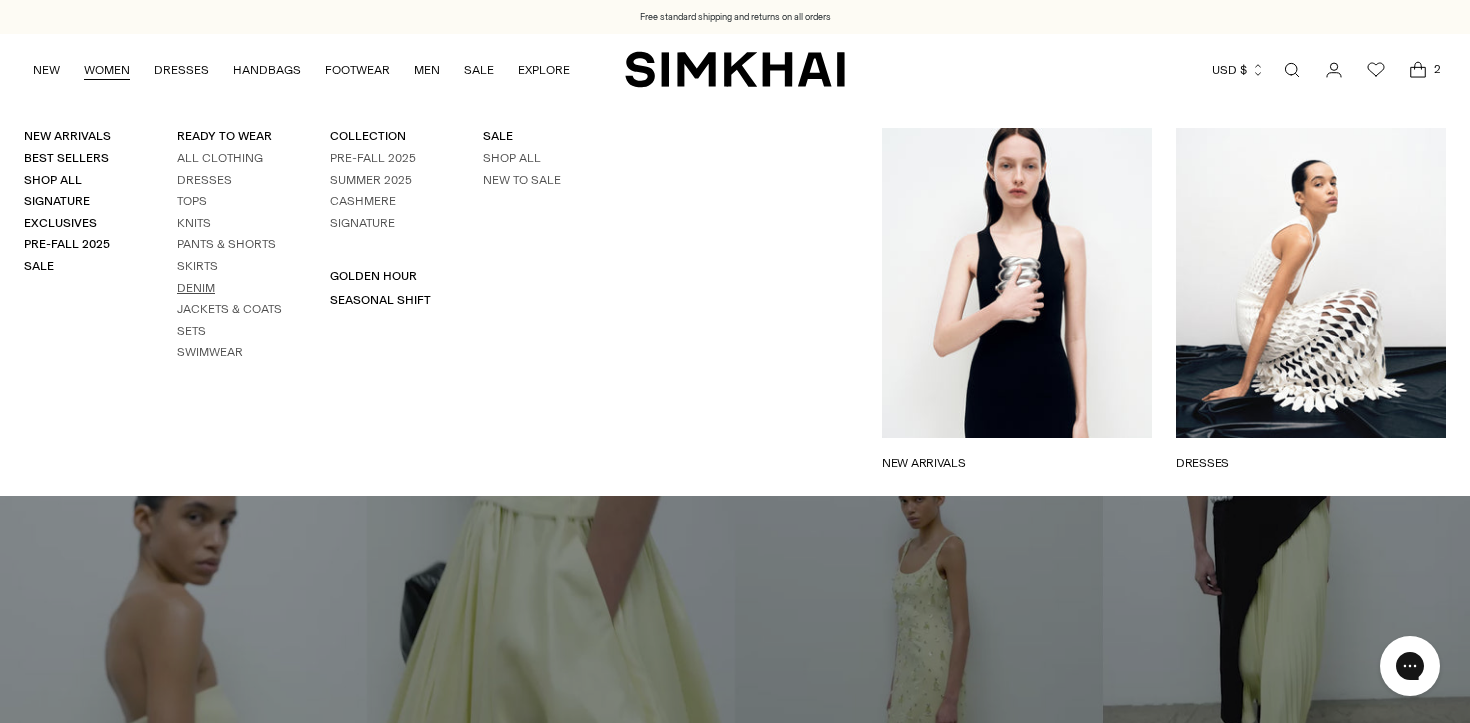 click on "Denim" at bounding box center (196, 288) 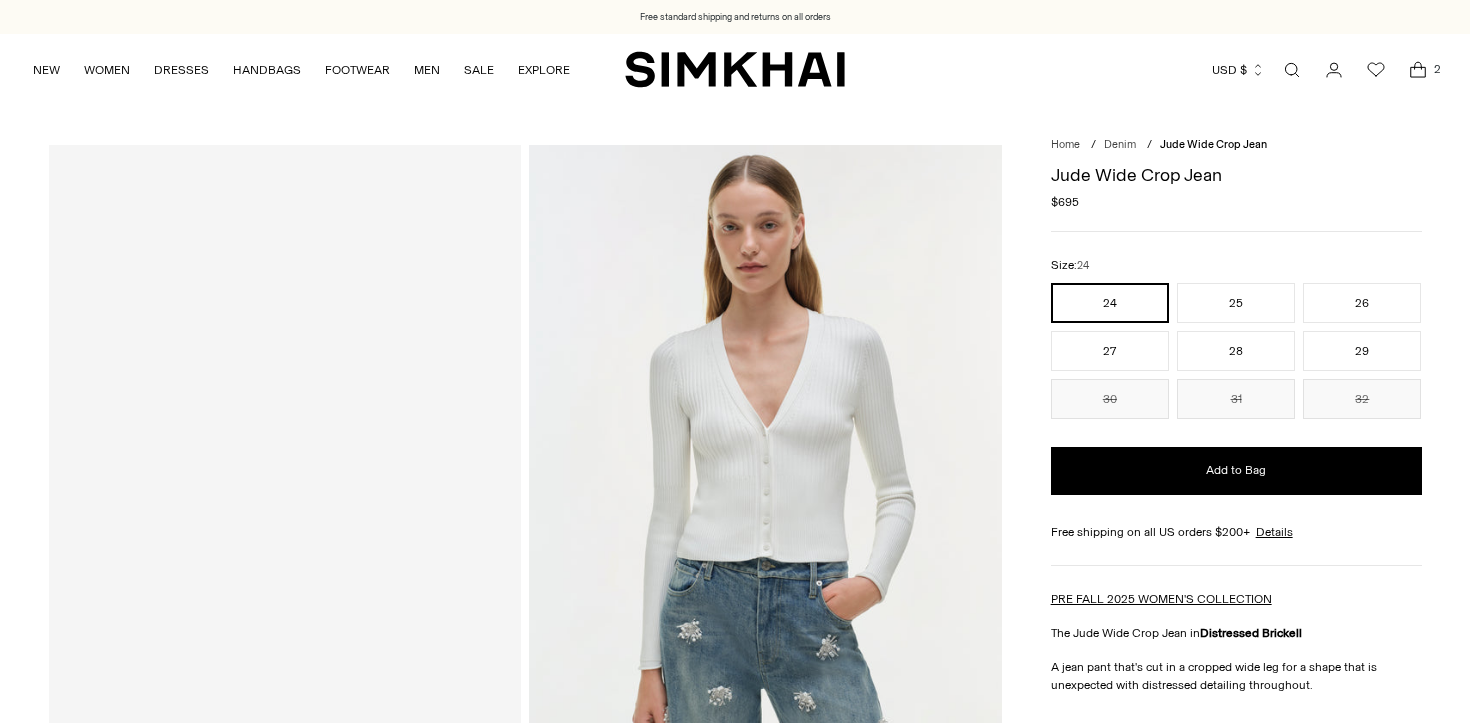 scroll, scrollTop: 0, scrollLeft: 0, axis: both 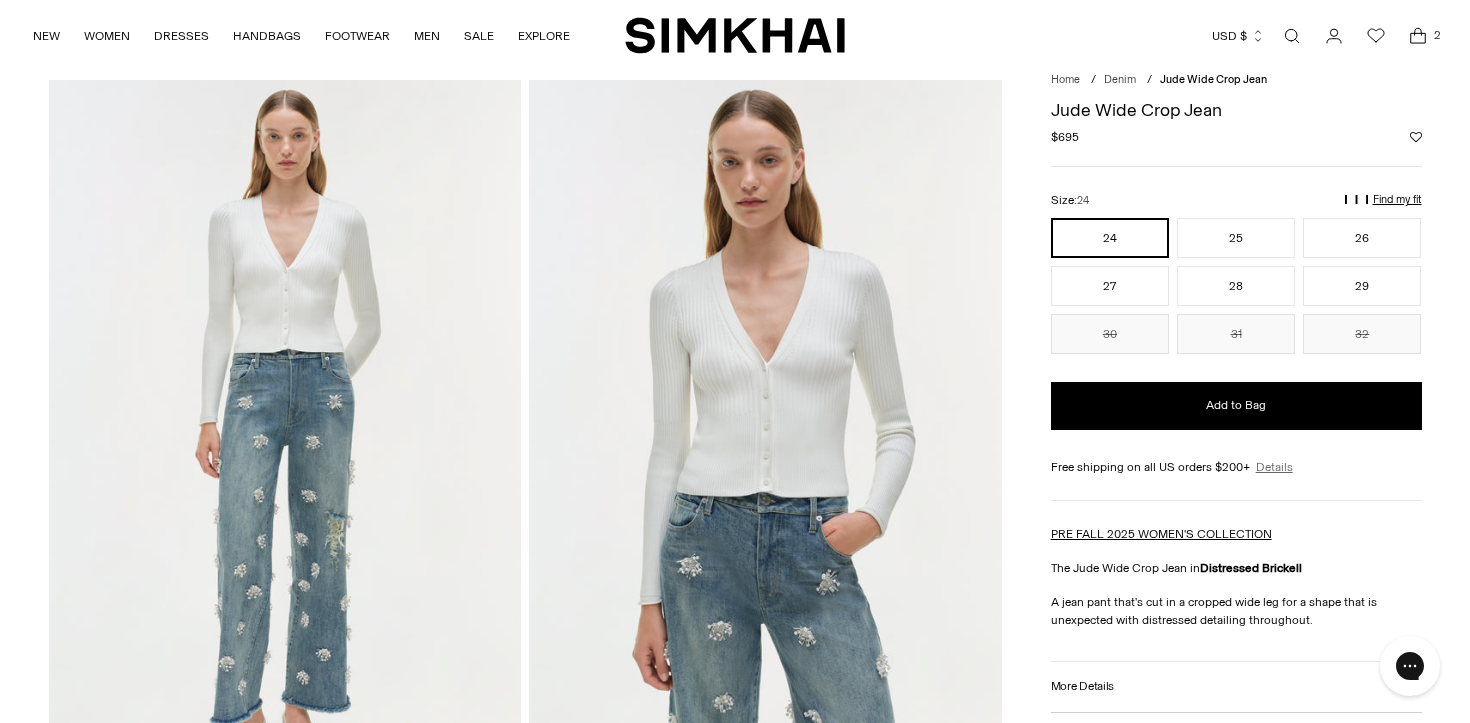 click on "Details" at bounding box center (1274, 467) 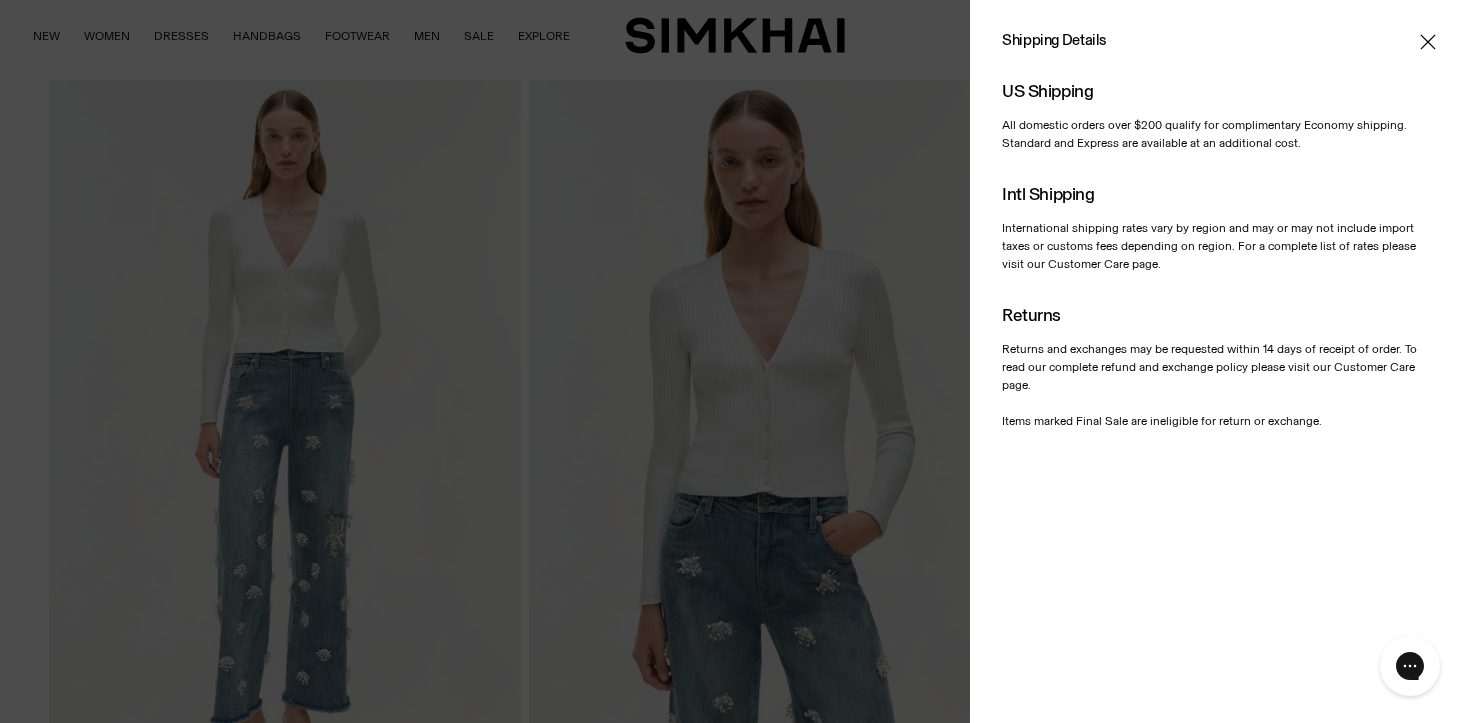 click 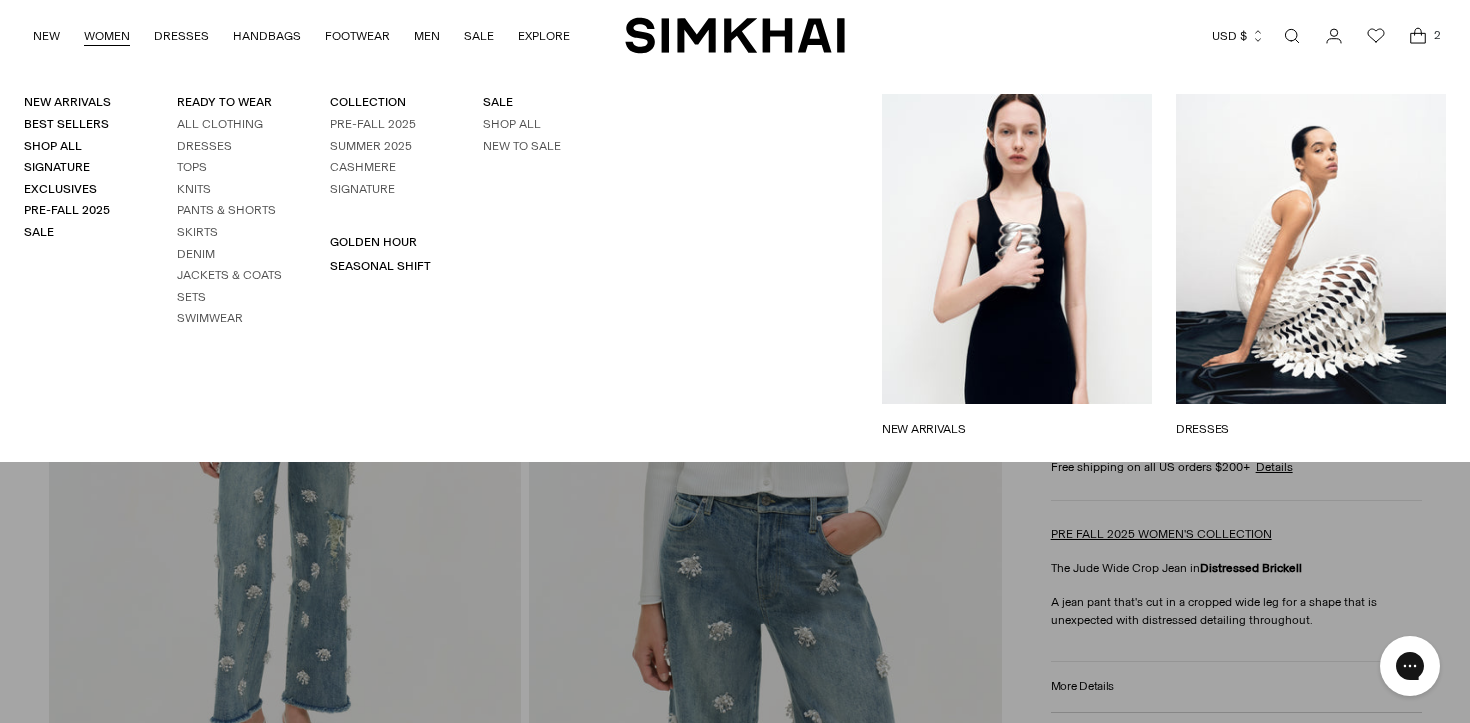 click on "WOMEN" at bounding box center [107, 36] 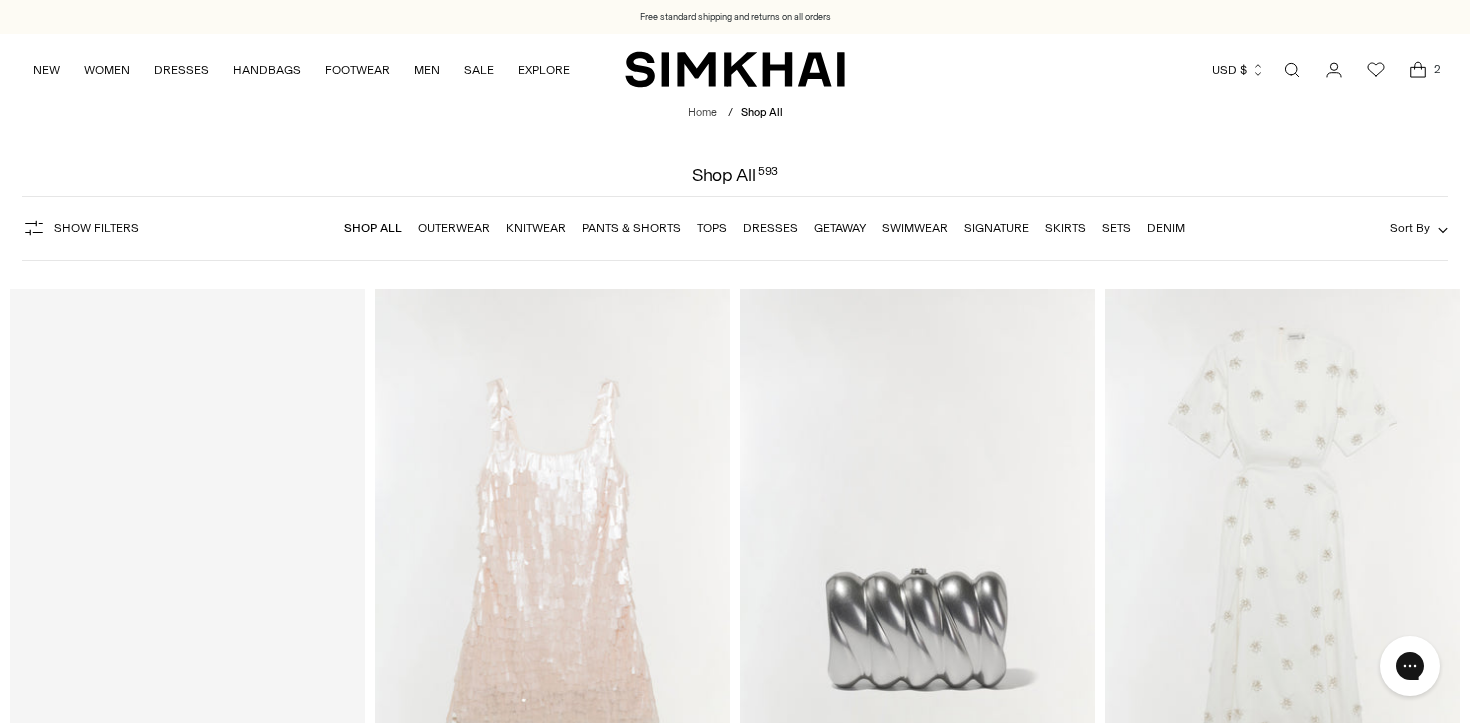 scroll, scrollTop: 0, scrollLeft: 0, axis: both 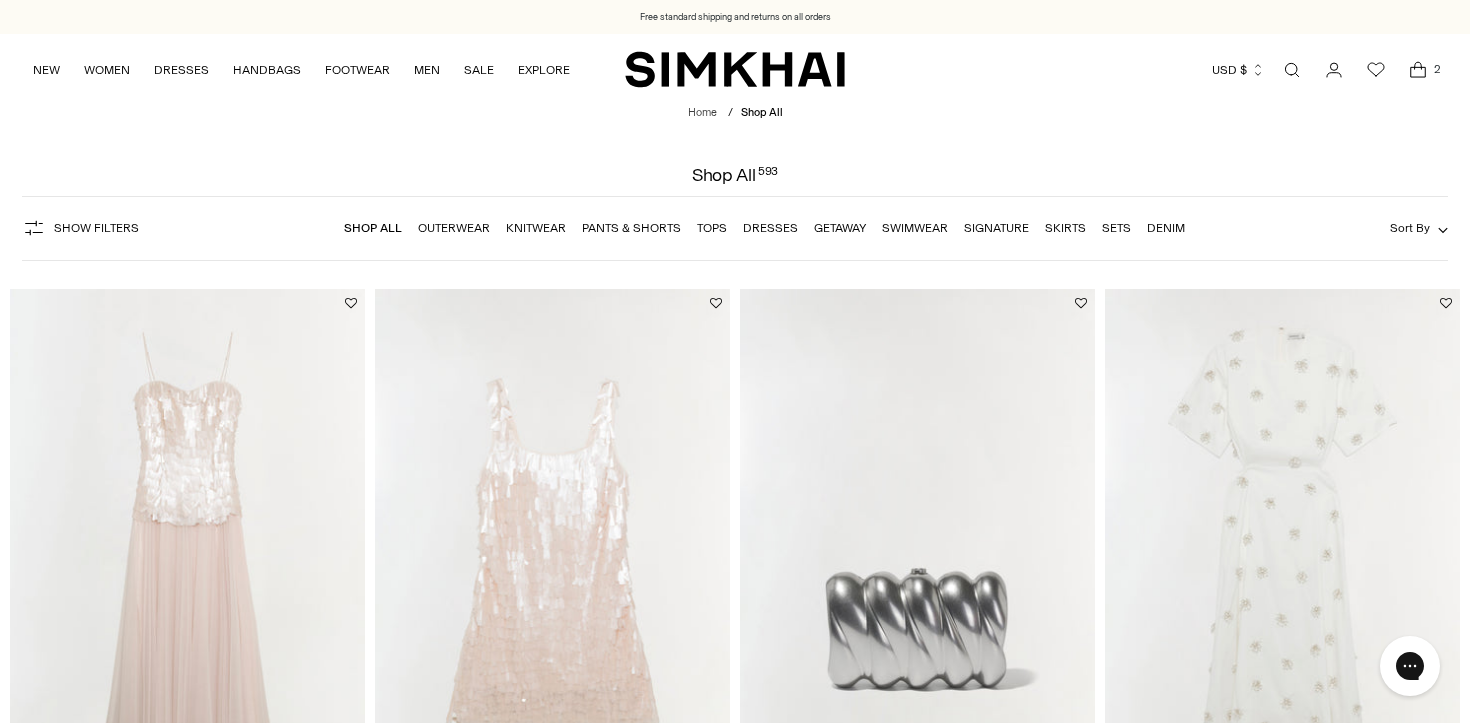 click on "Sort By" at bounding box center (1410, 228) 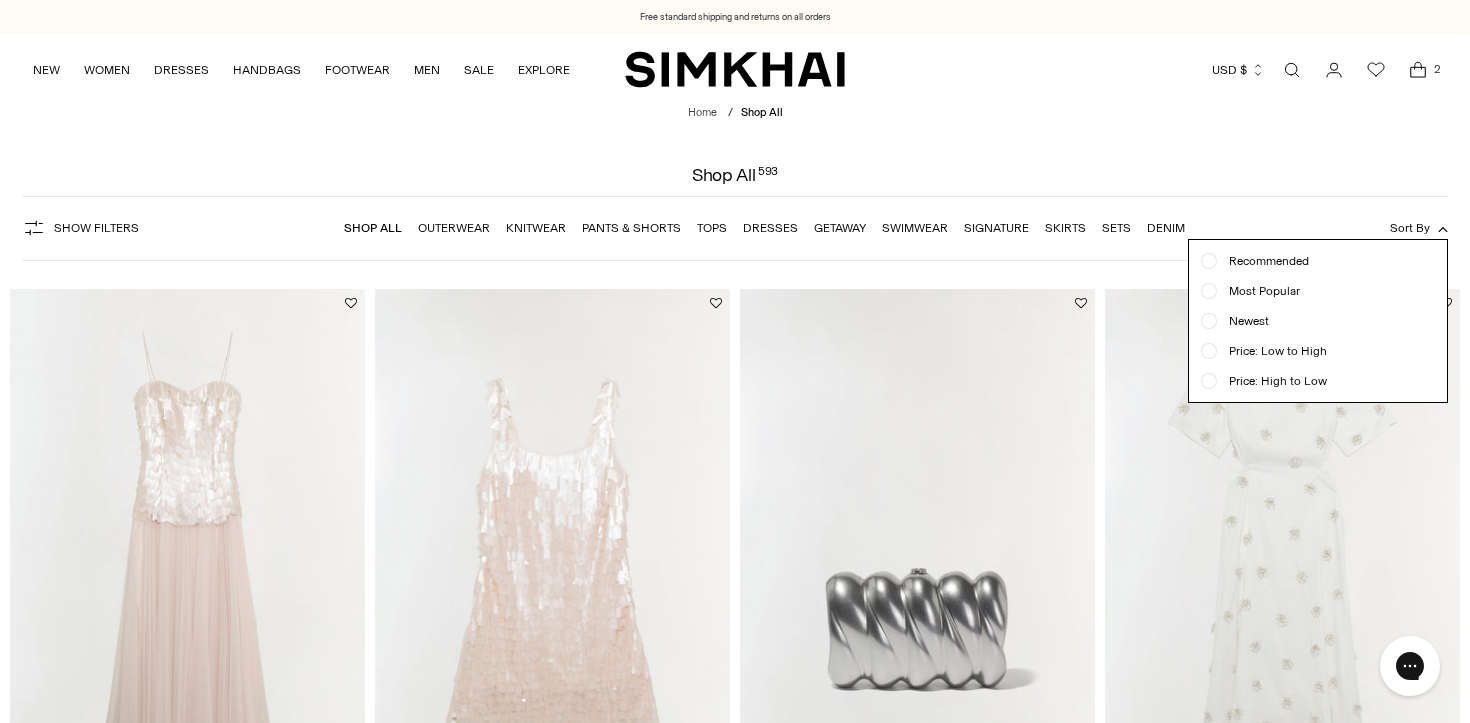 scroll, scrollTop: 0, scrollLeft: 0, axis: both 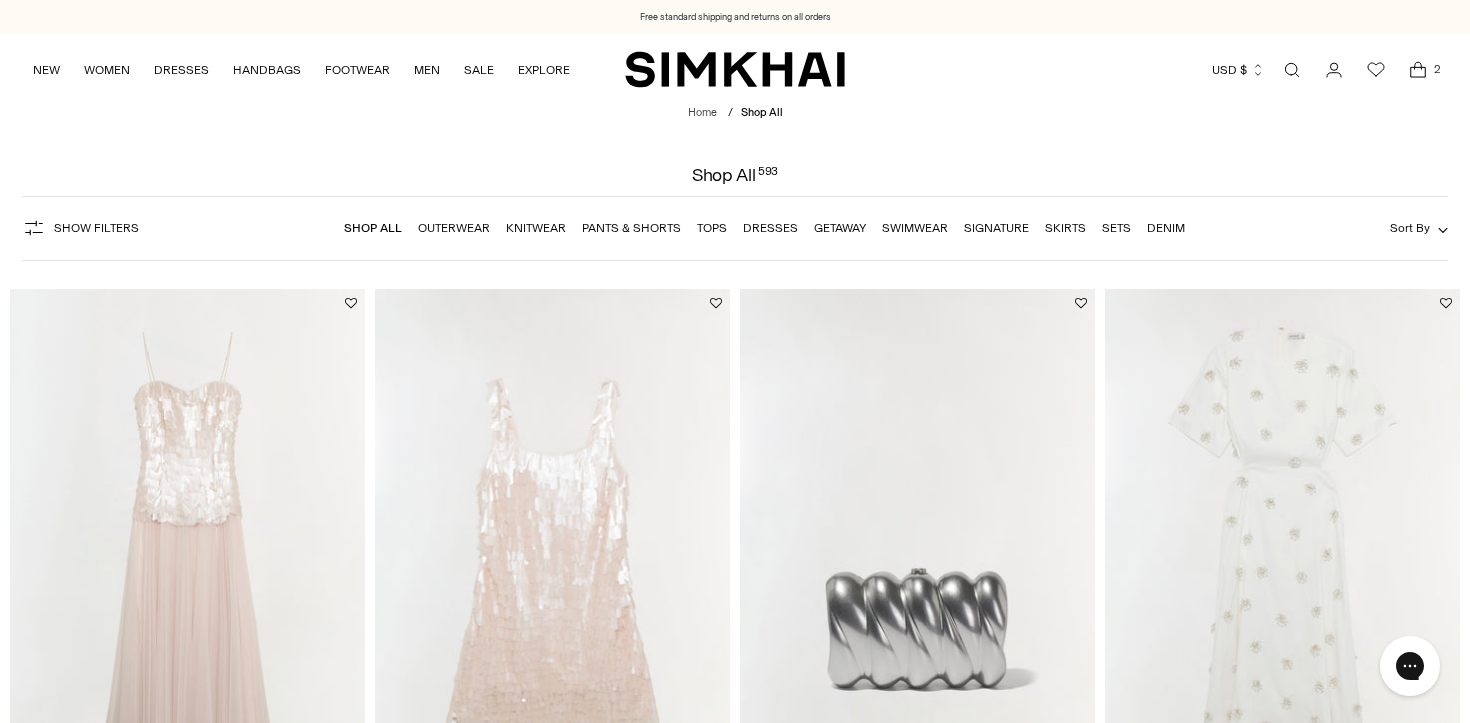 click on "Show Filters" at bounding box center [80, 228] 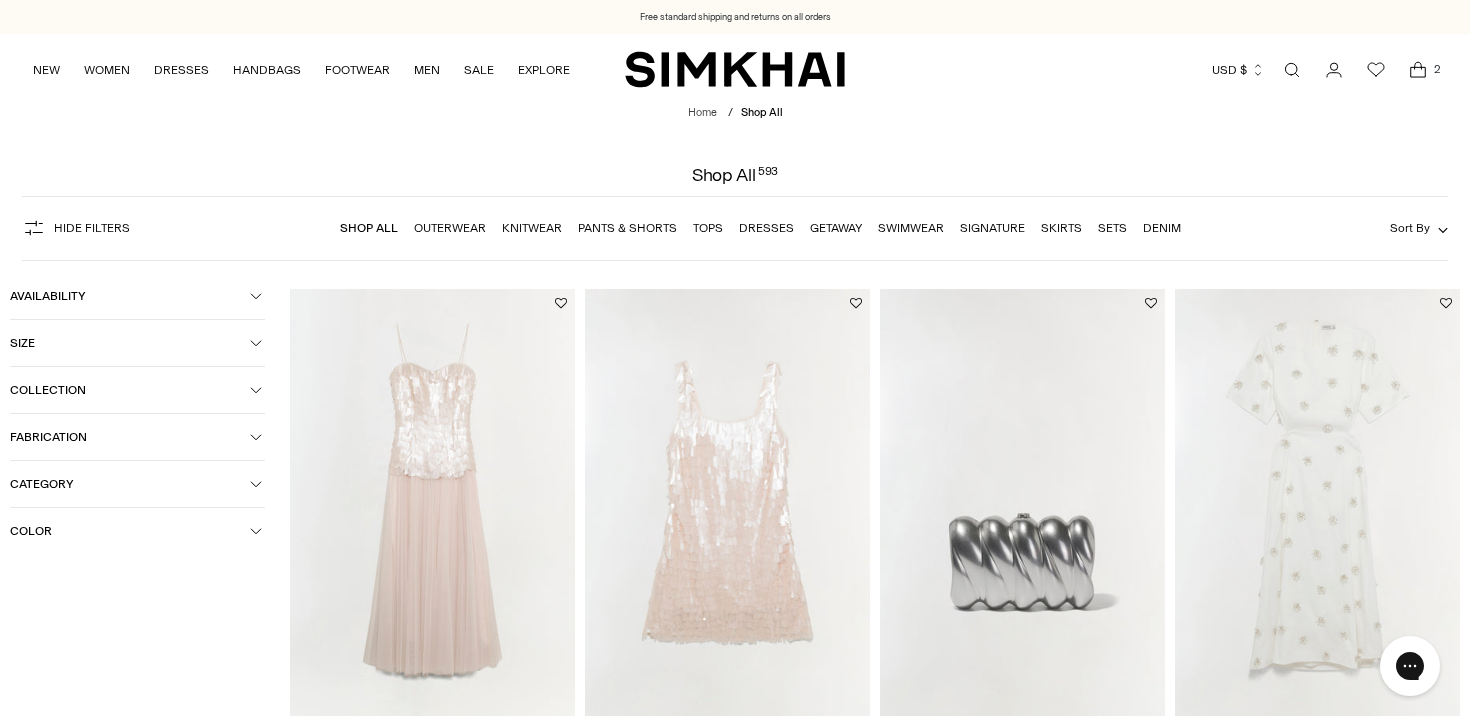 click on "Availability" at bounding box center [137, 296] 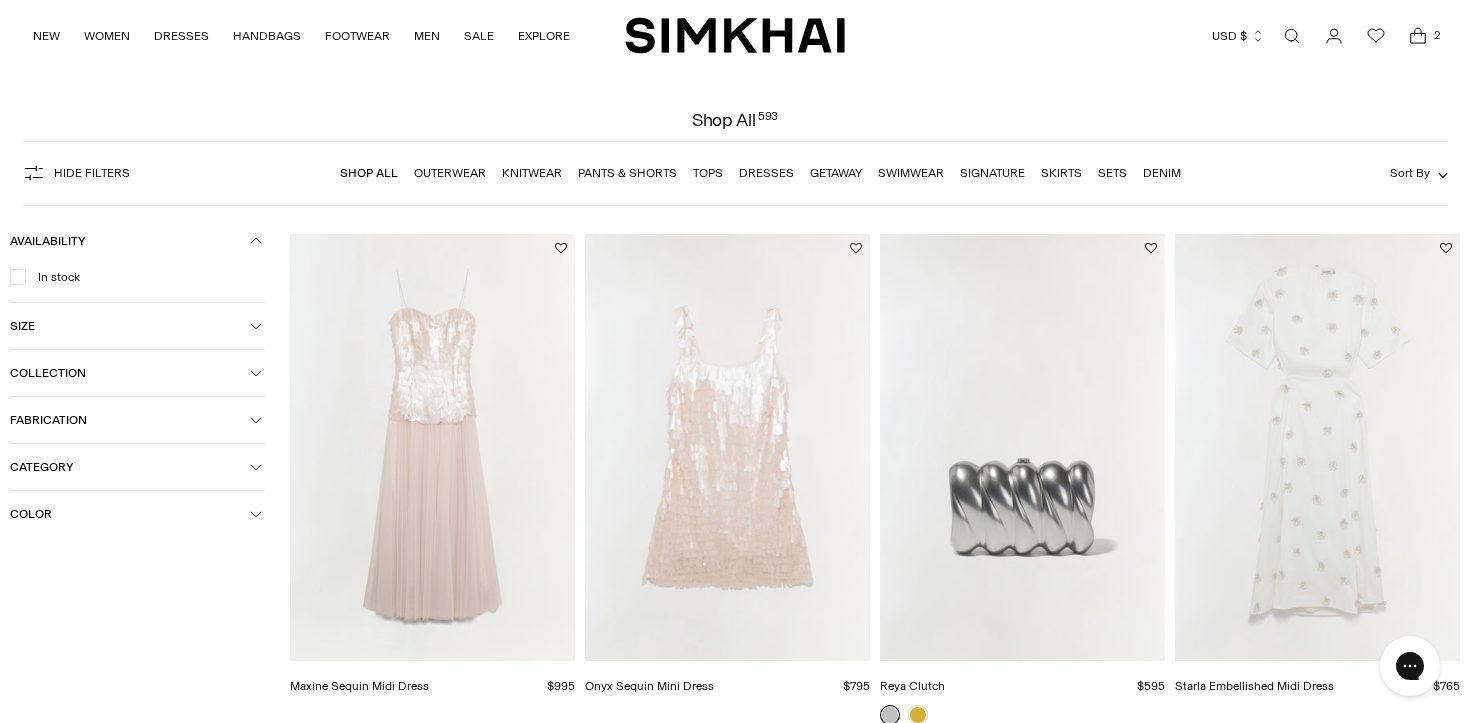 scroll, scrollTop: 58, scrollLeft: 0, axis: vertical 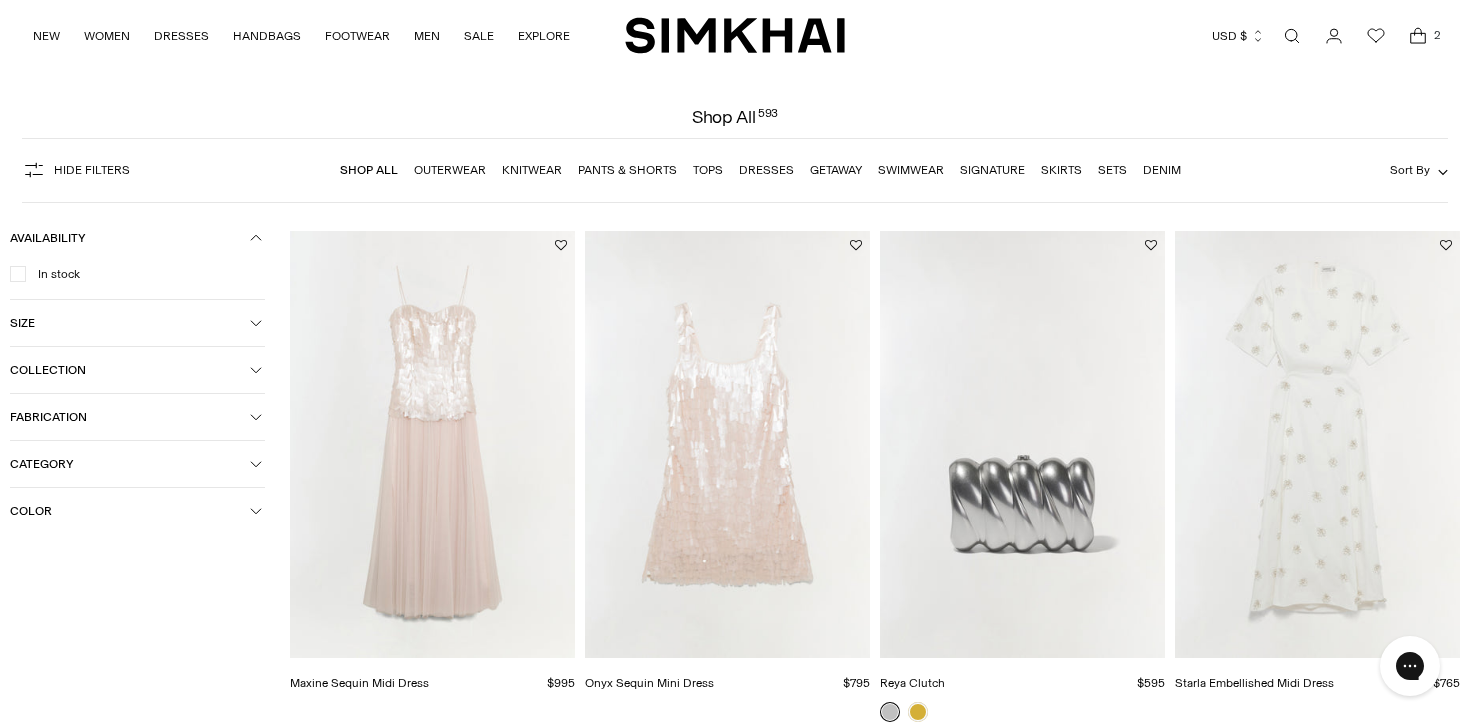 type 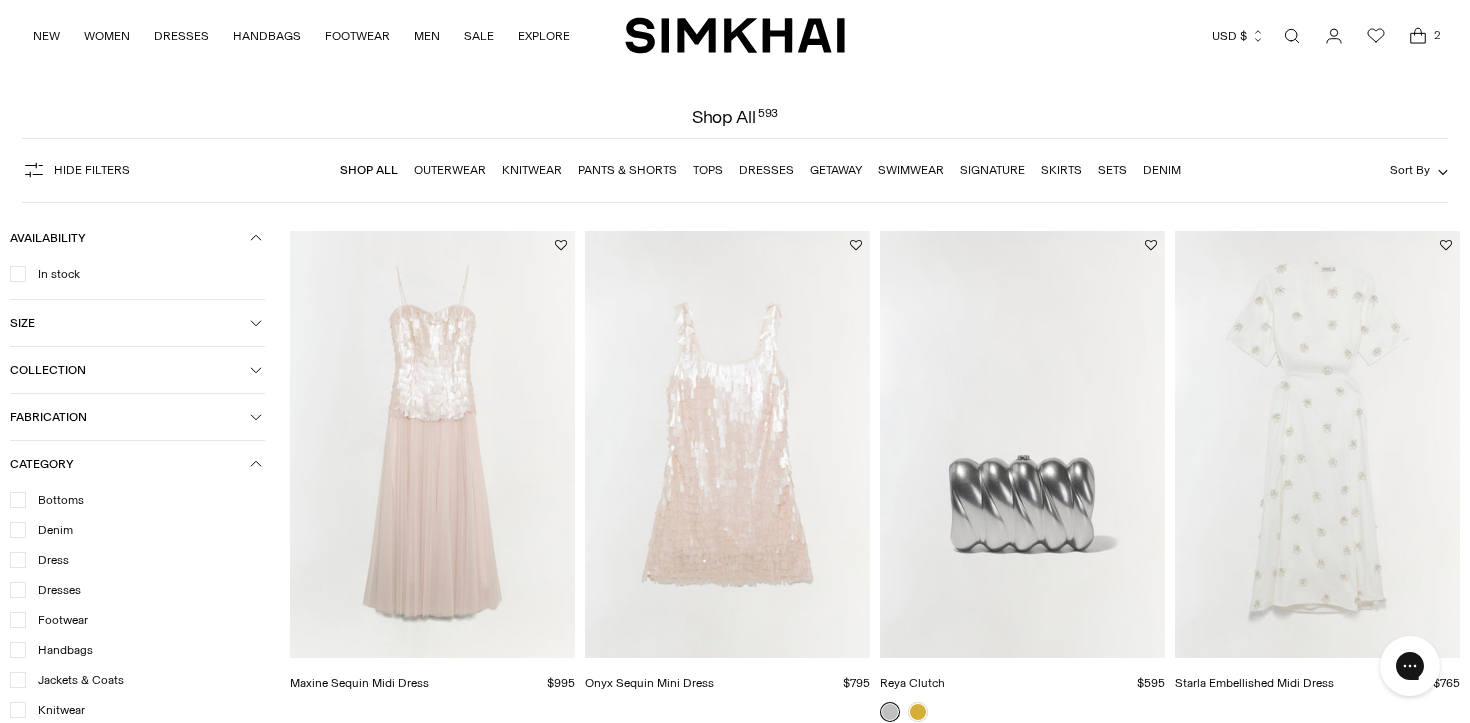 click on "Size" at bounding box center [130, 323] 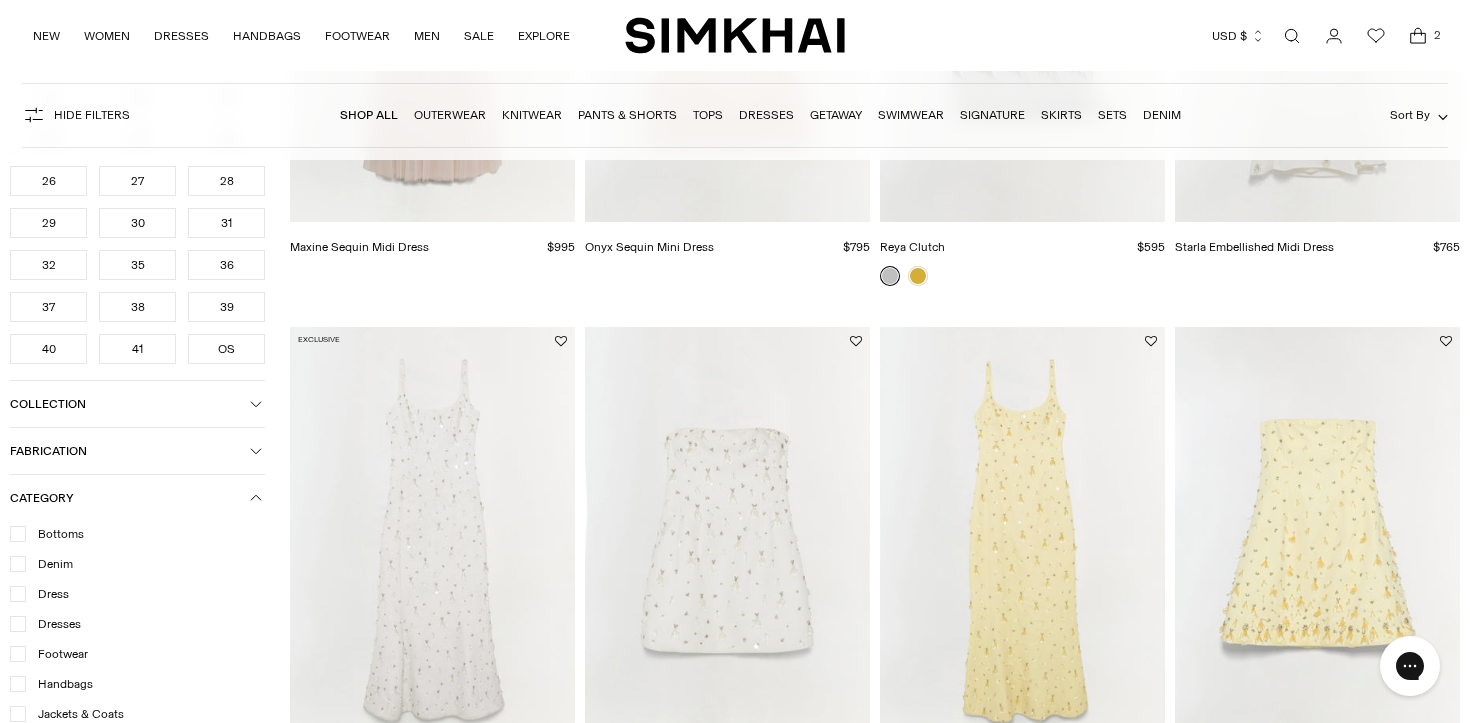 scroll, scrollTop: 501, scrollLeft: 0, axis: vertical 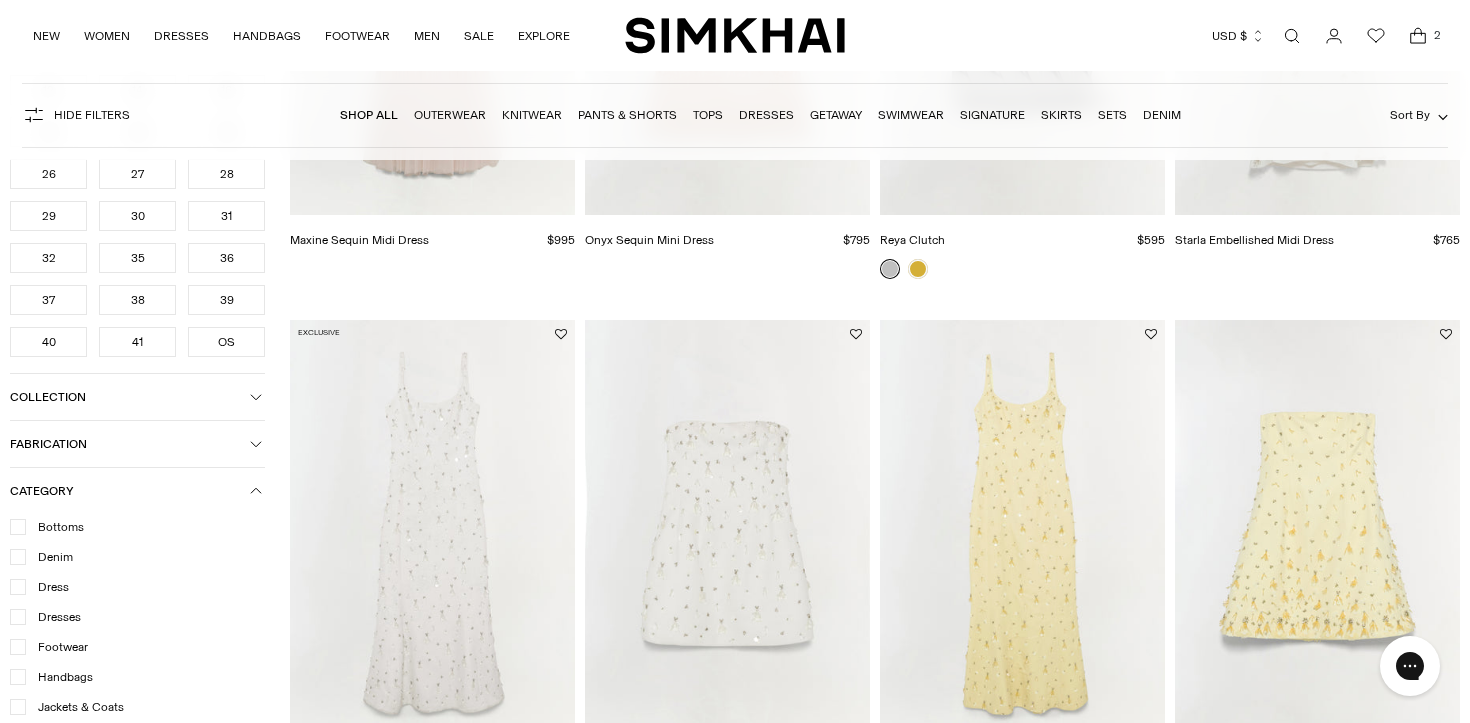 click on "Collection" at bounding box center [130, 397] 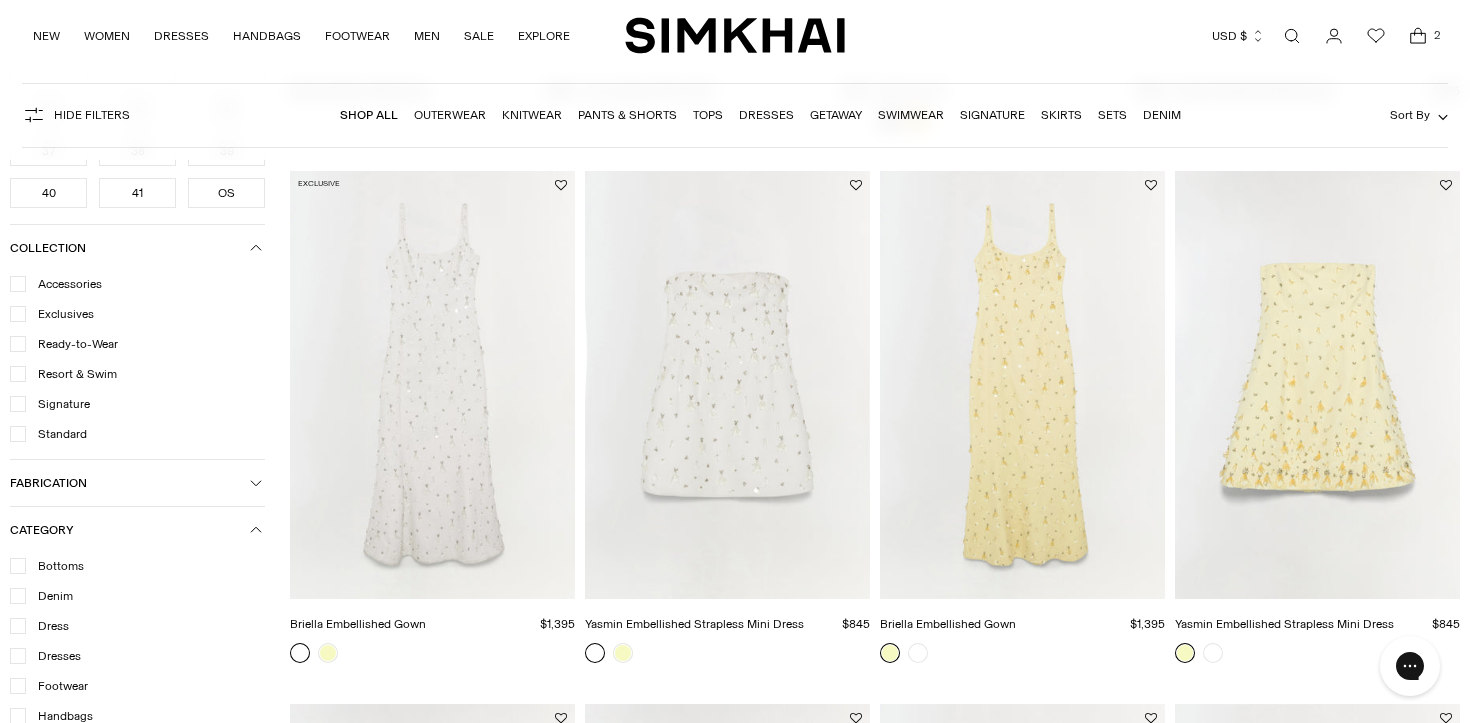 click on "Fabrication" at bounding box center [137, 483] 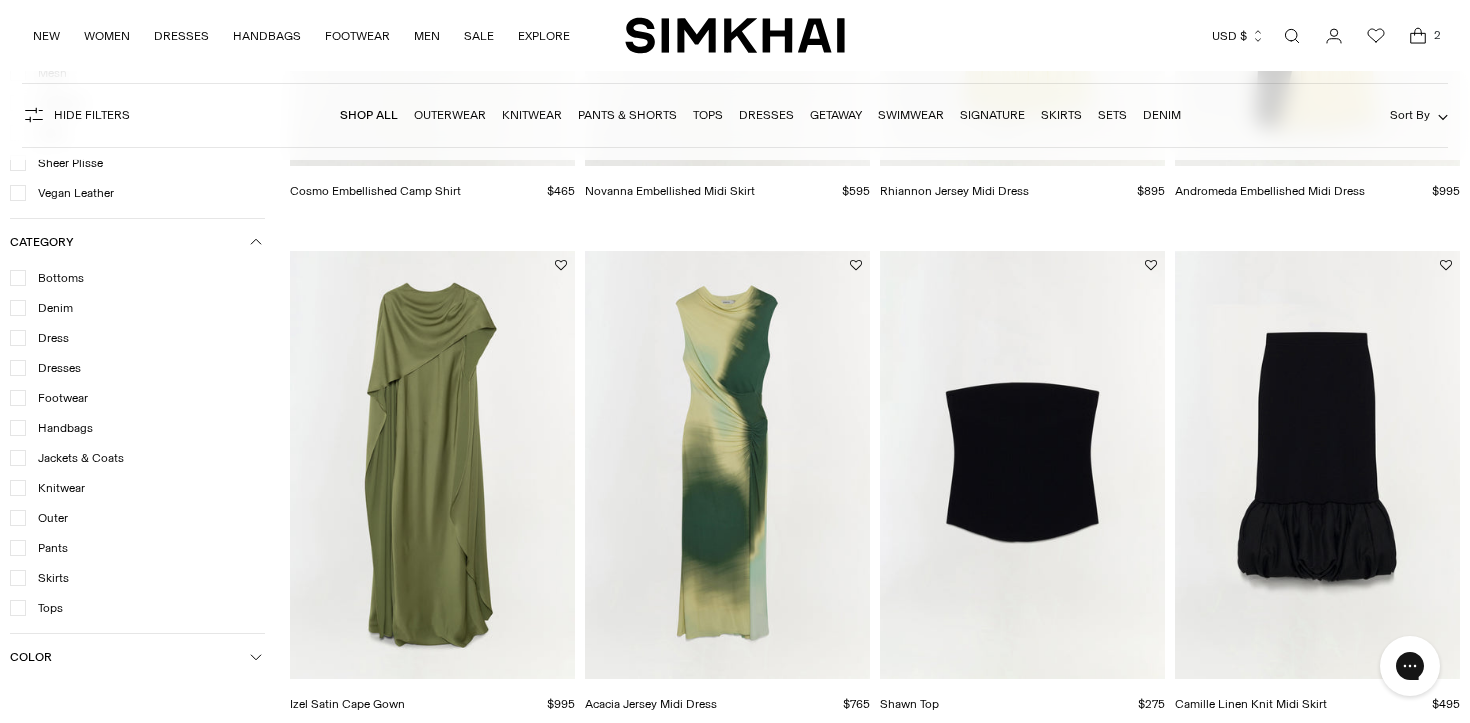 scroll, scrollTop: 1616, scrollLeft: 0, axis: vertical 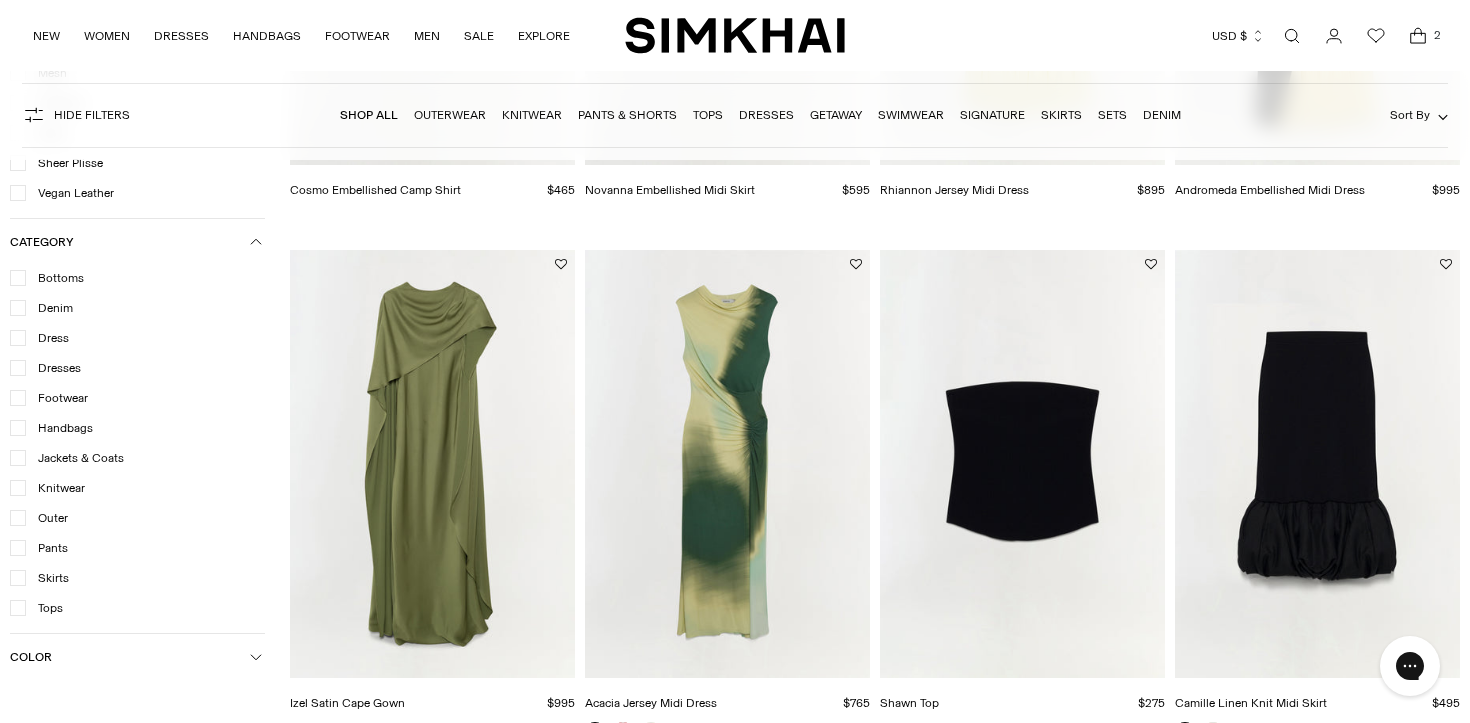 click on "Color" at bounding box center (130, 657) 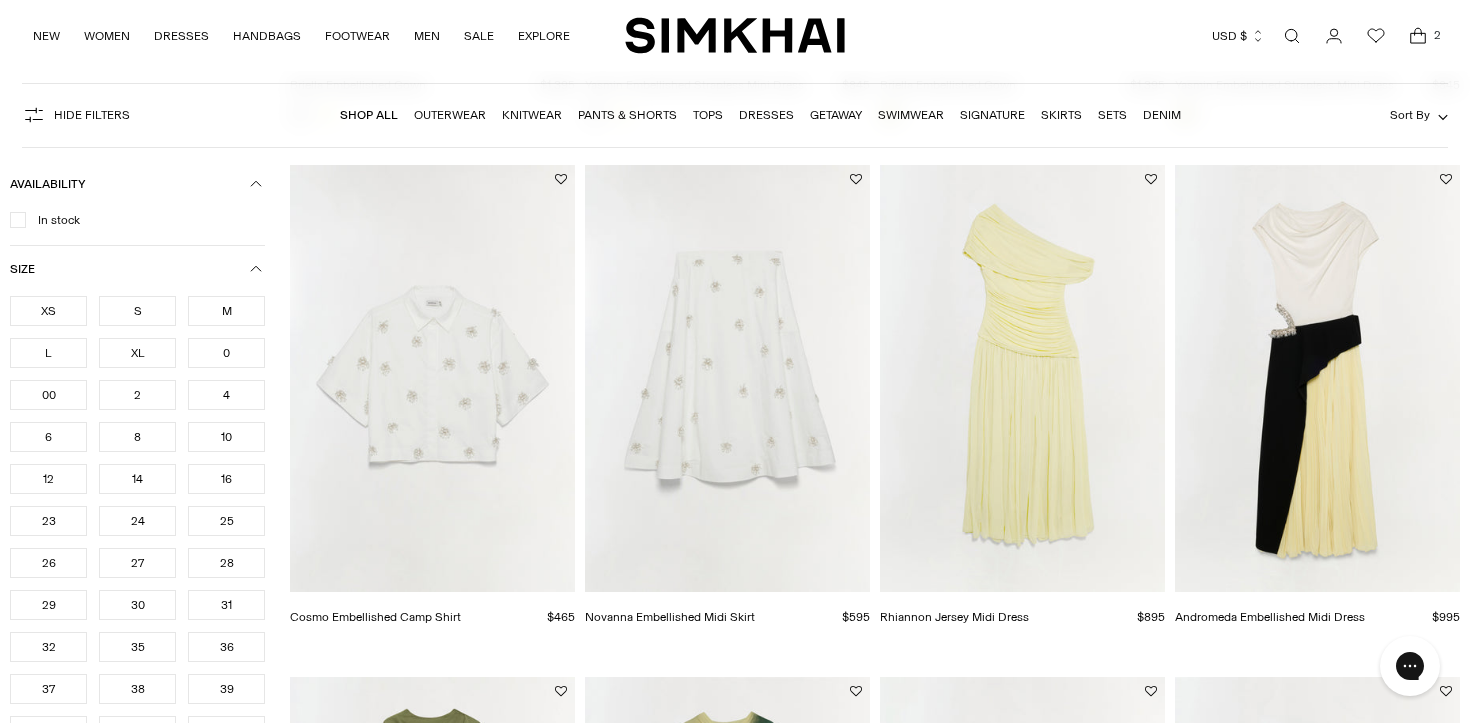 scroll, scrollTop: 0, scrollLeft: 0, axis: both 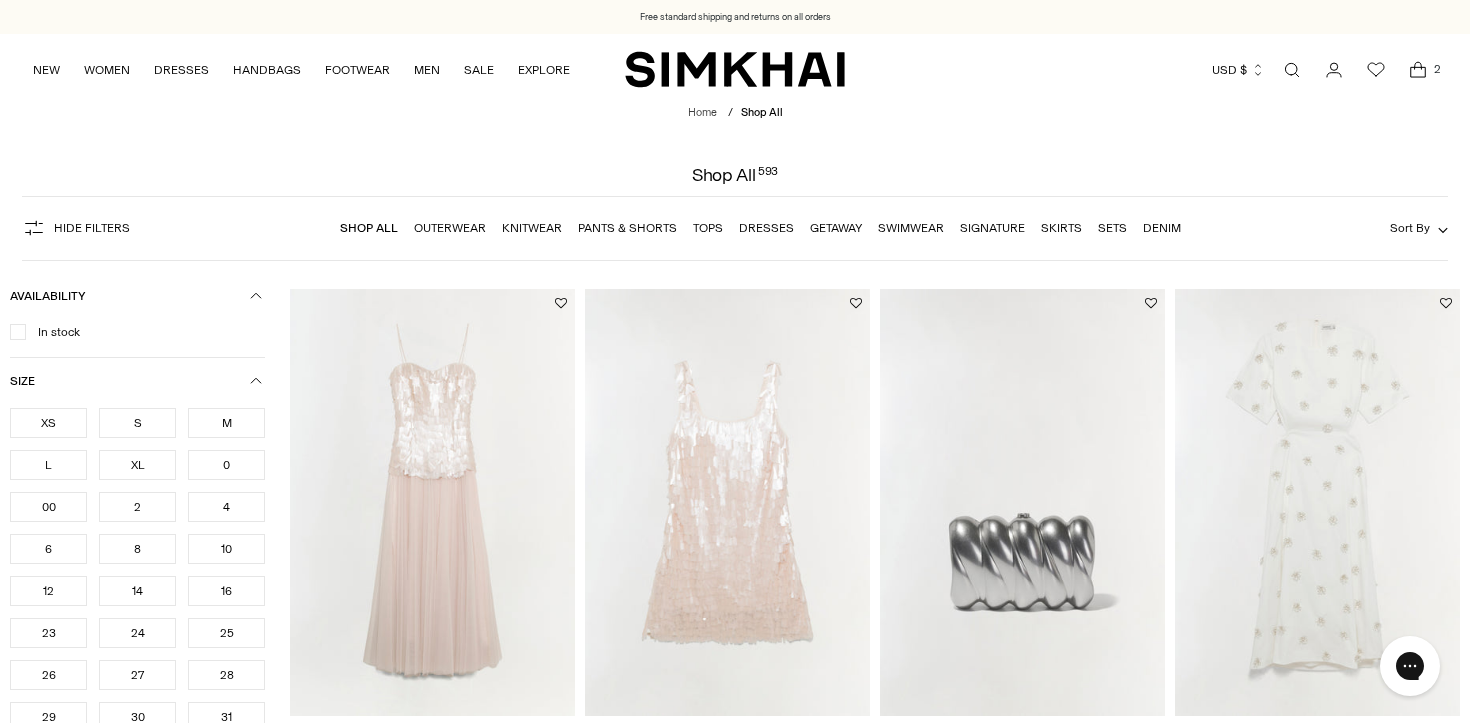 click on "Availability
In stock
Size
XS
S
M
L
XL
0
00
2
4
6
8
10
12
14
16" at bounding box center (150, 3489) 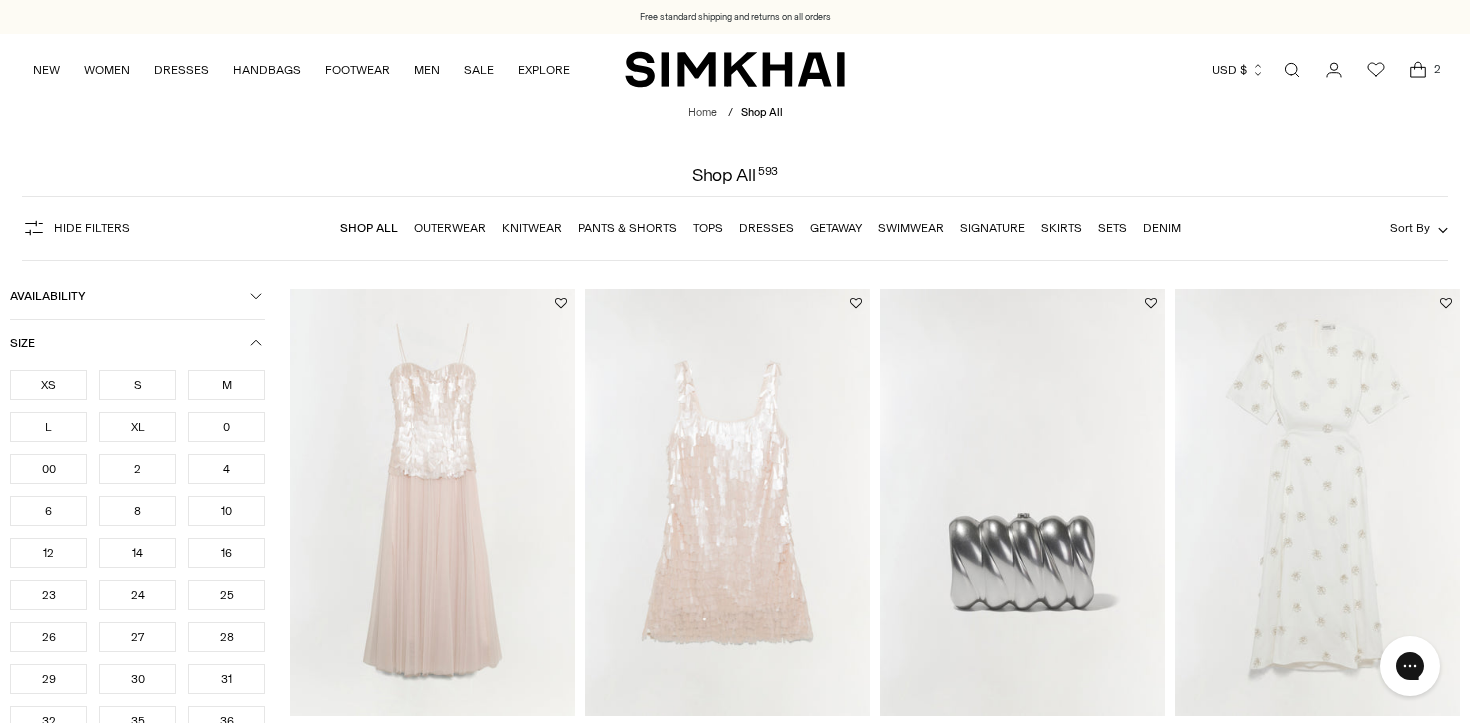 click 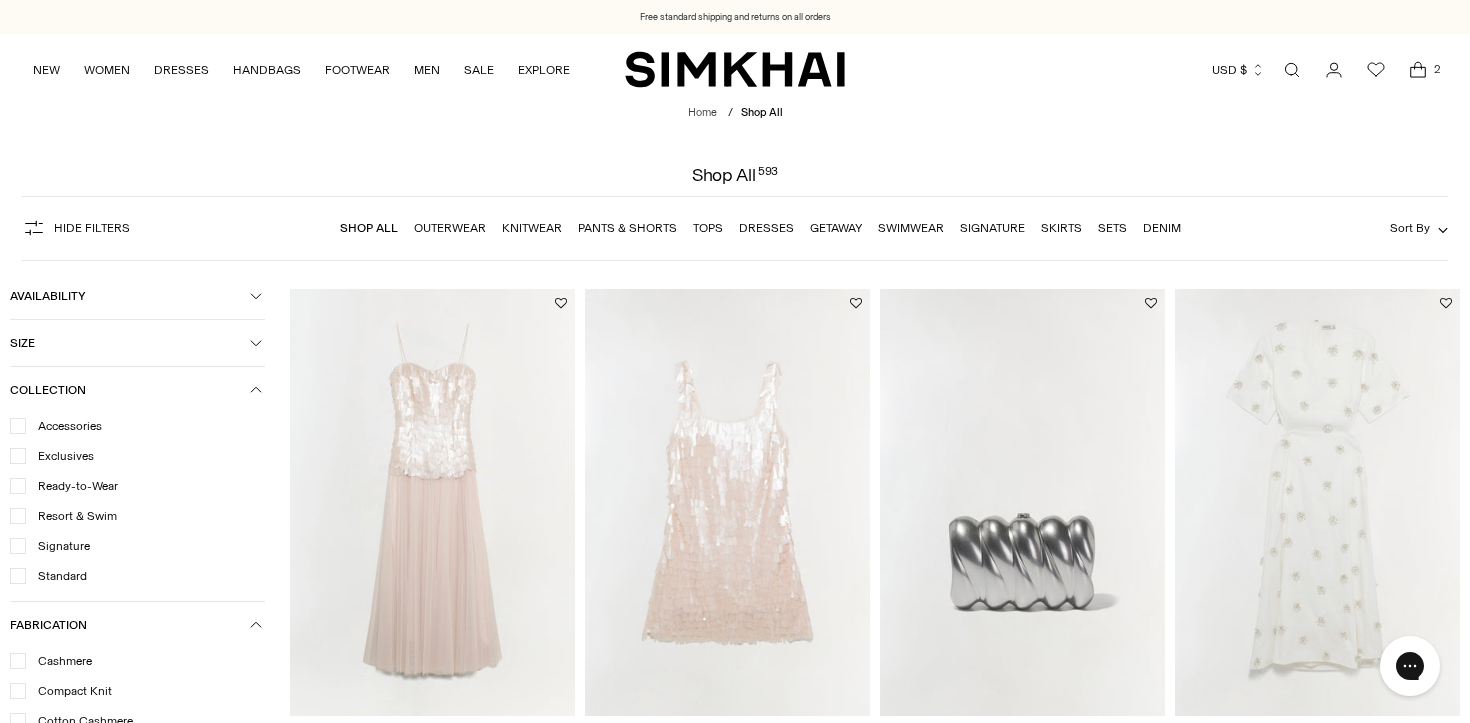 click 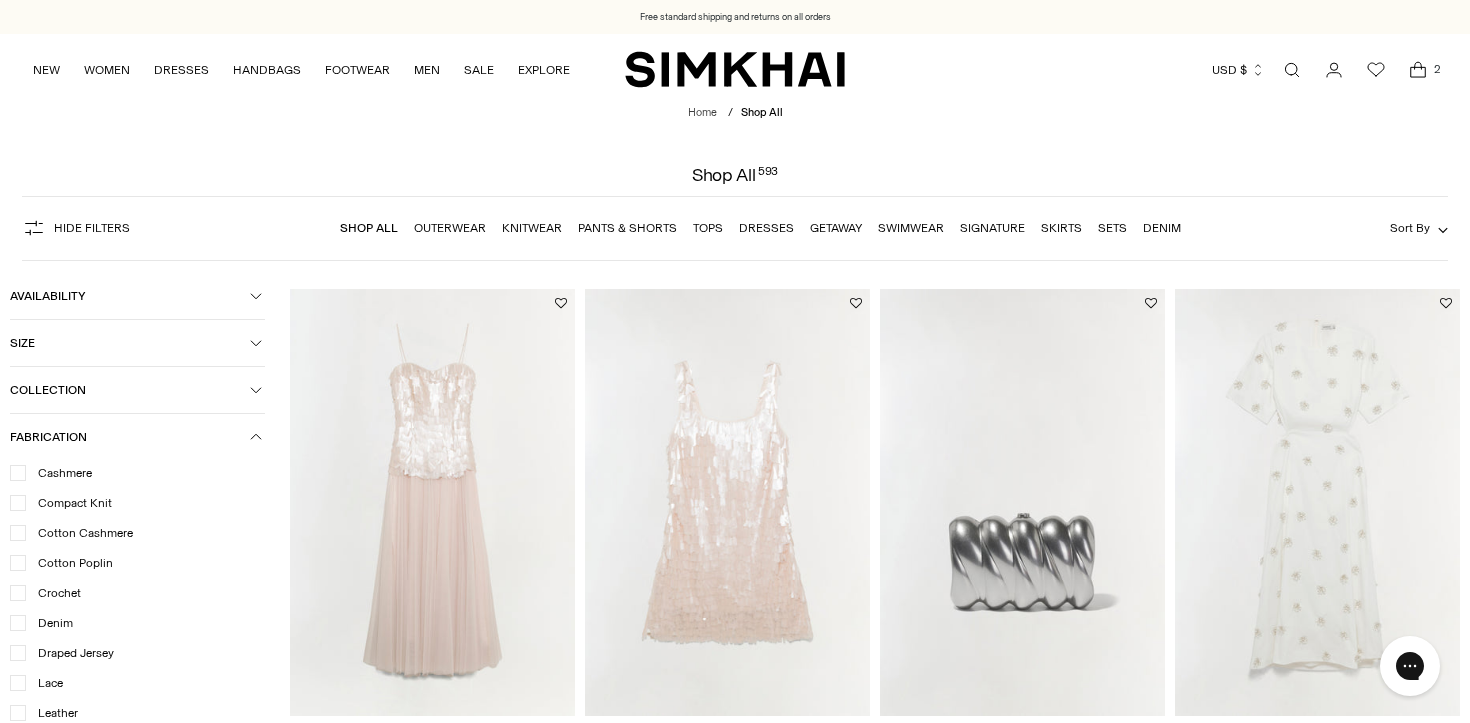 click on "Fabrication" at bounding box center (137, 437) 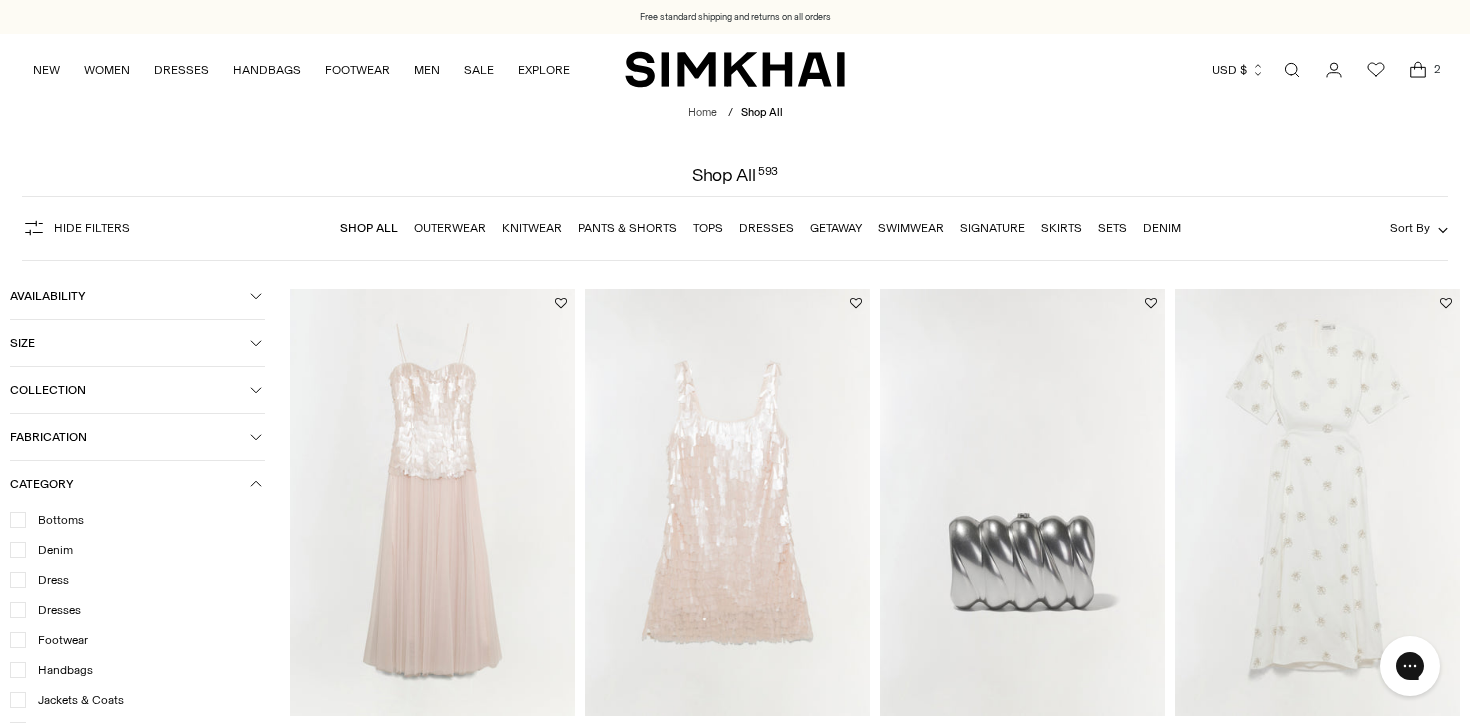 click on "Category" at bounding box center [137, 484] 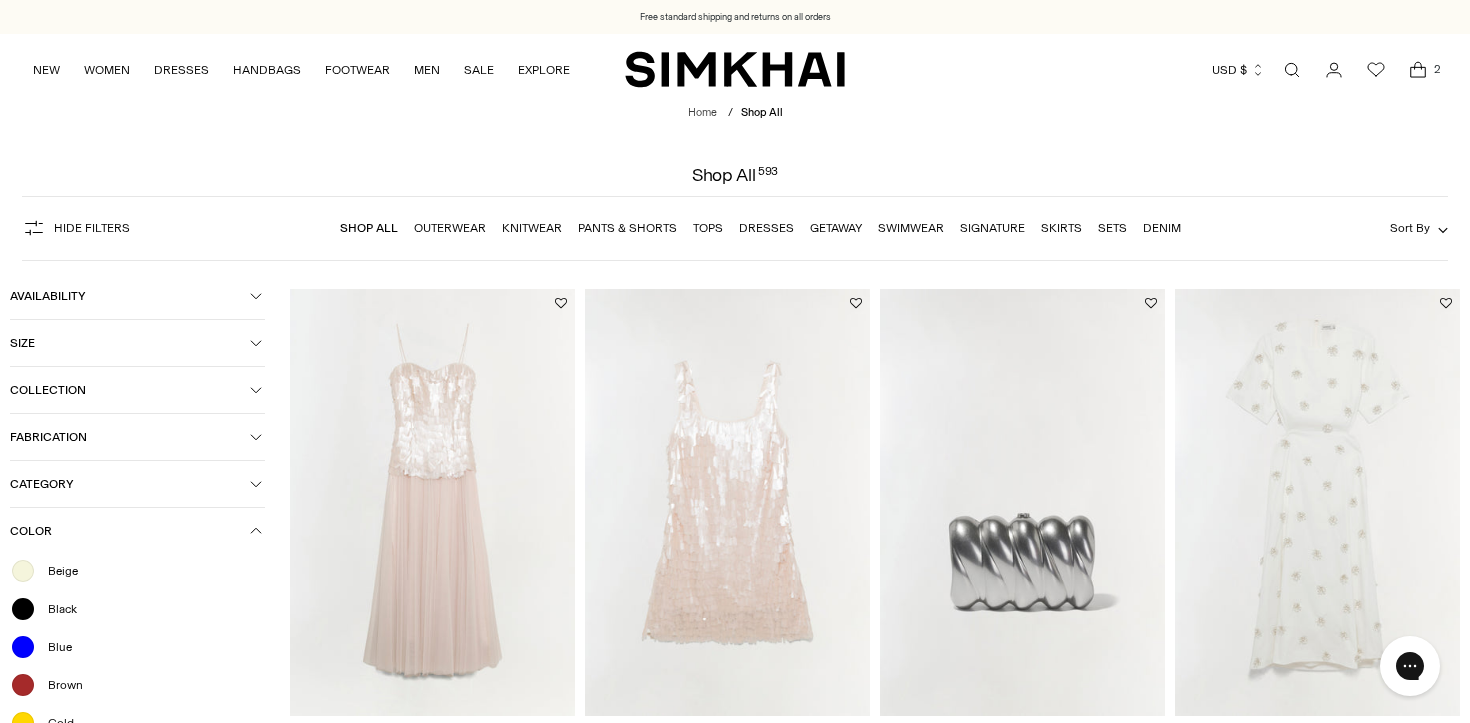 click 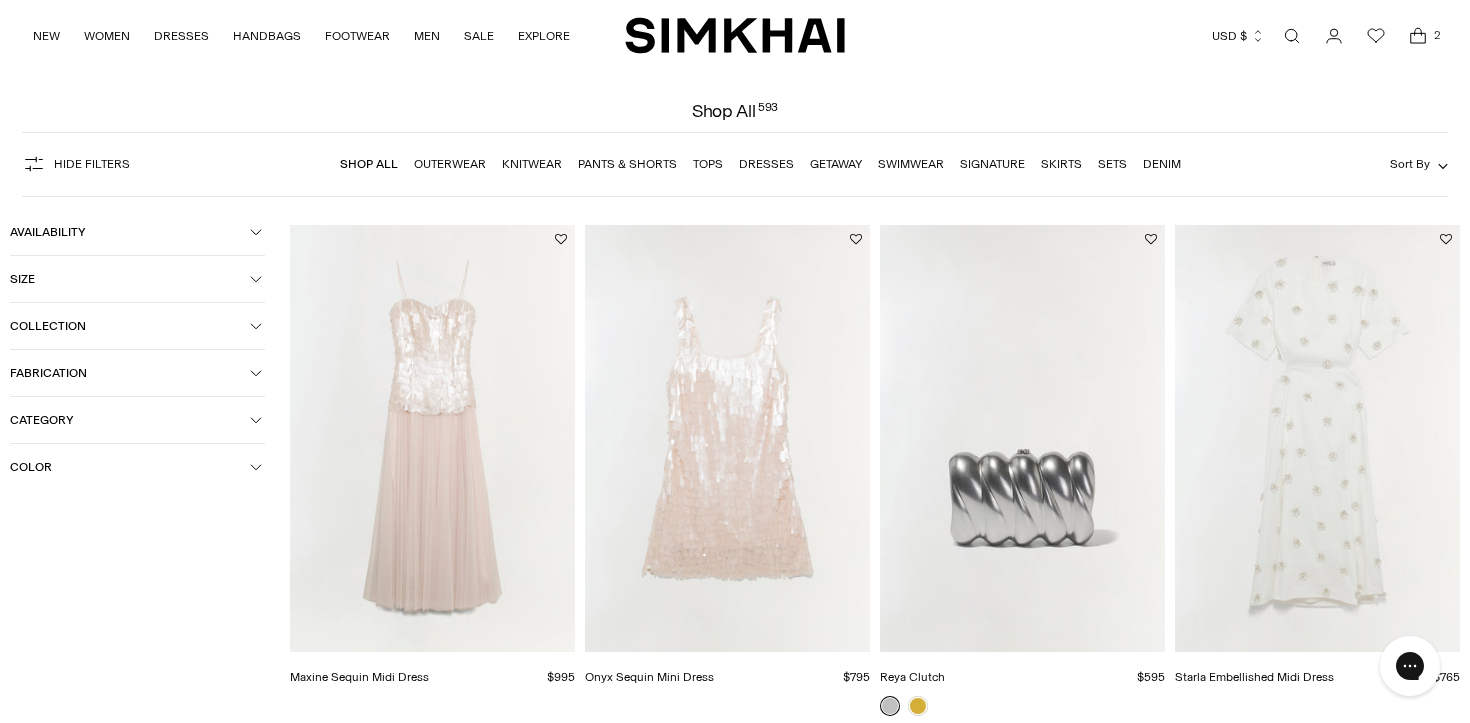 scroll, scrollTop: 0, scrollLeft: 0, axis: both 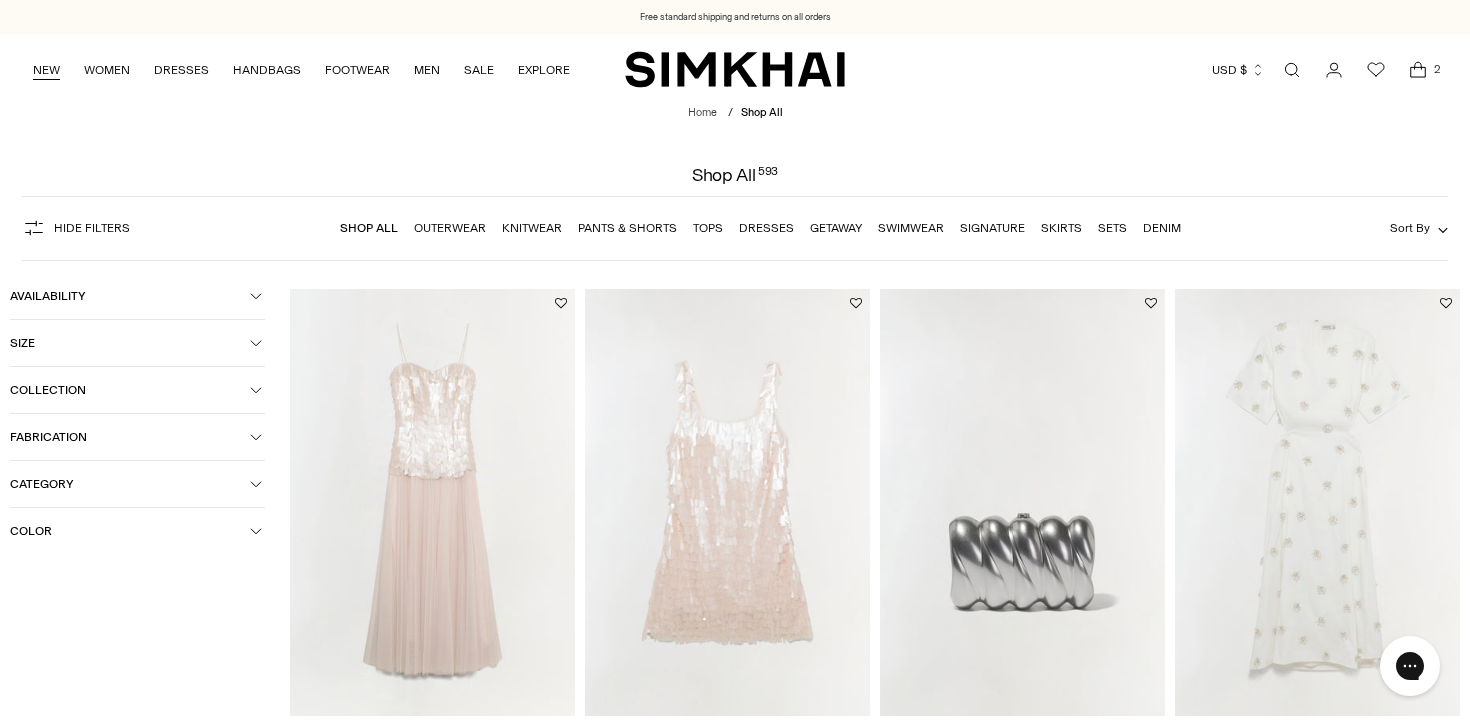 click on "NEW" at bounding box center (46, 70) 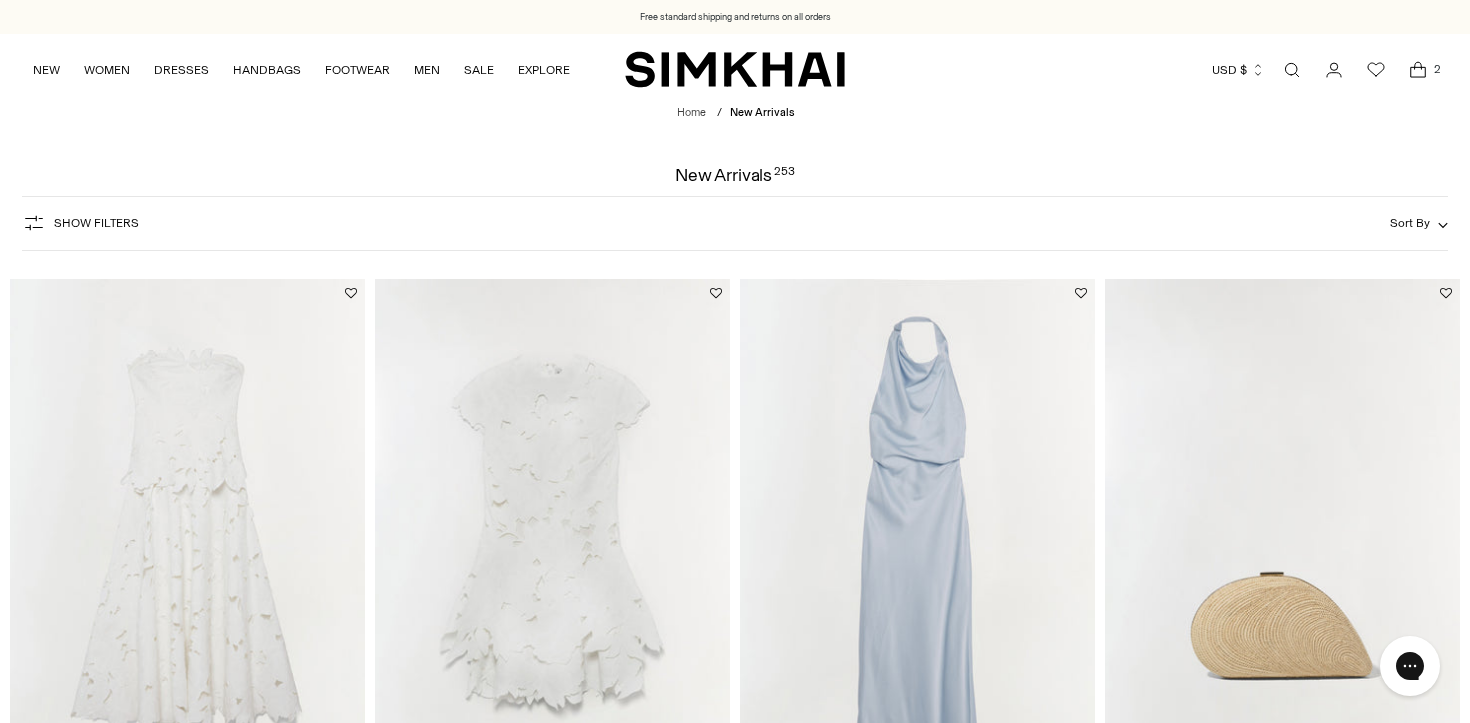 scroll, scrollTop: 0, scrollLeft: 0, axis: both 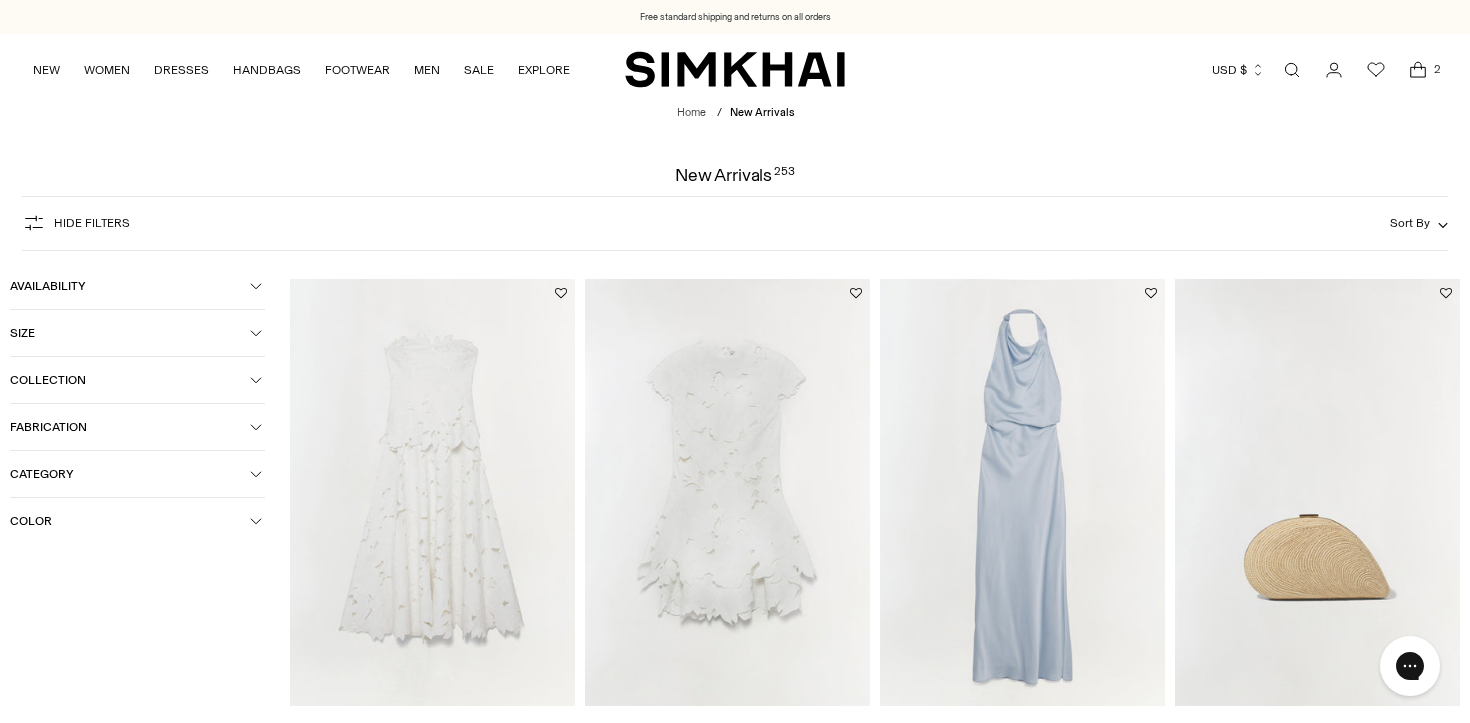 click 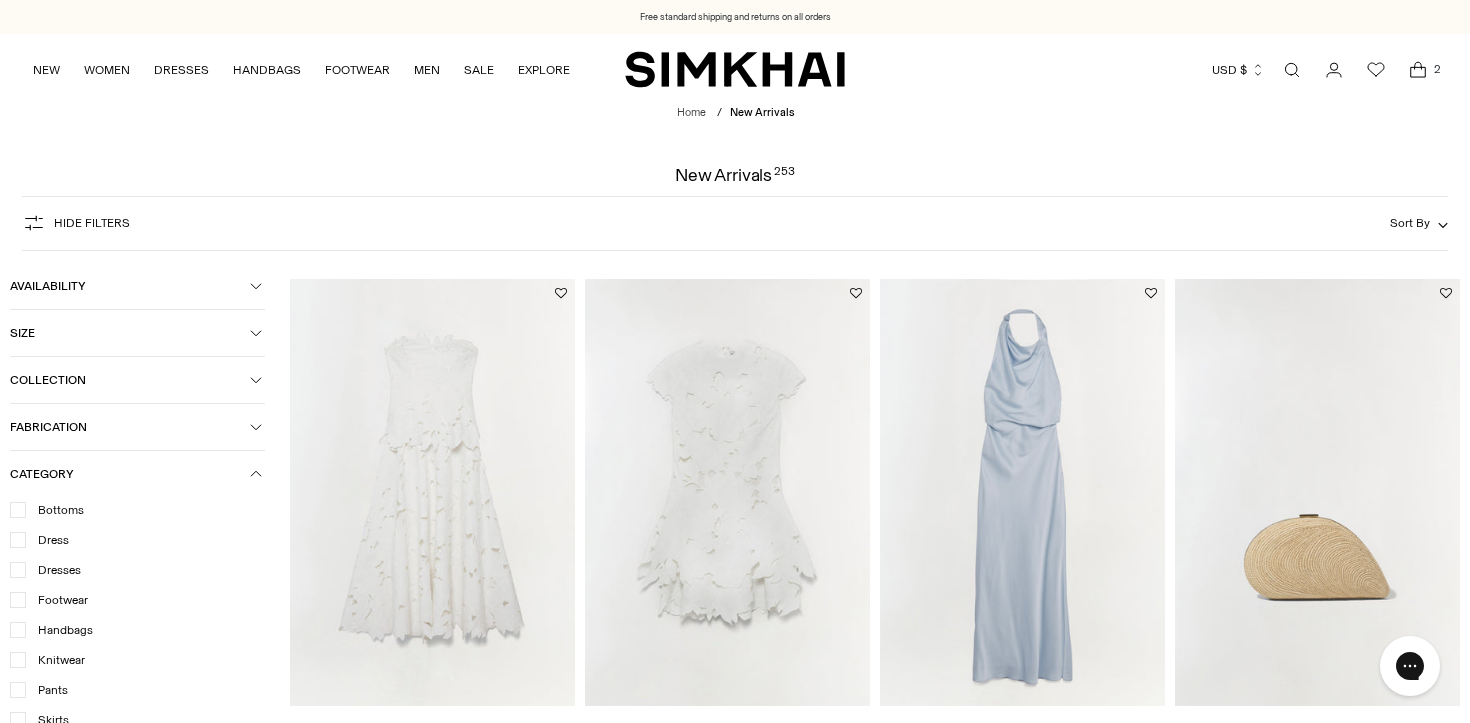 click 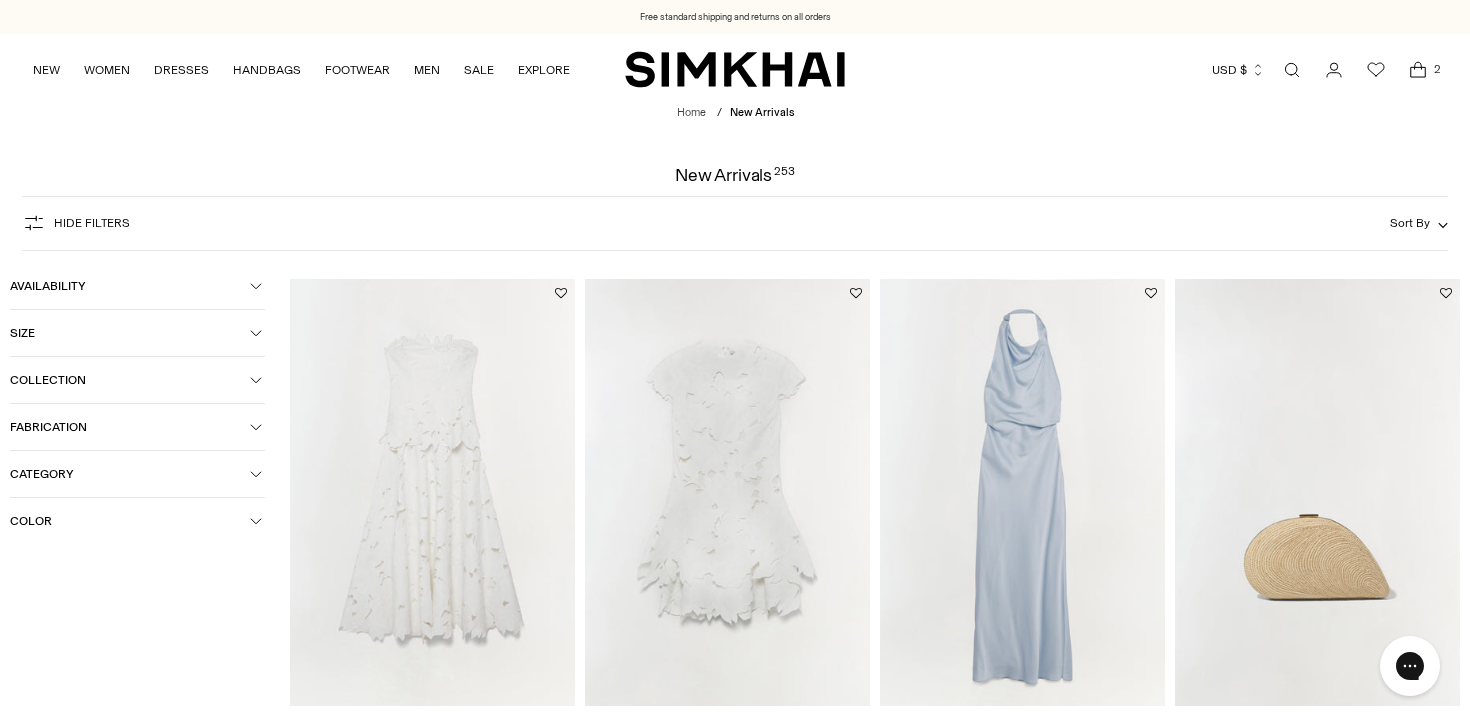 click on "Availability" at bounding box center [137, 286] 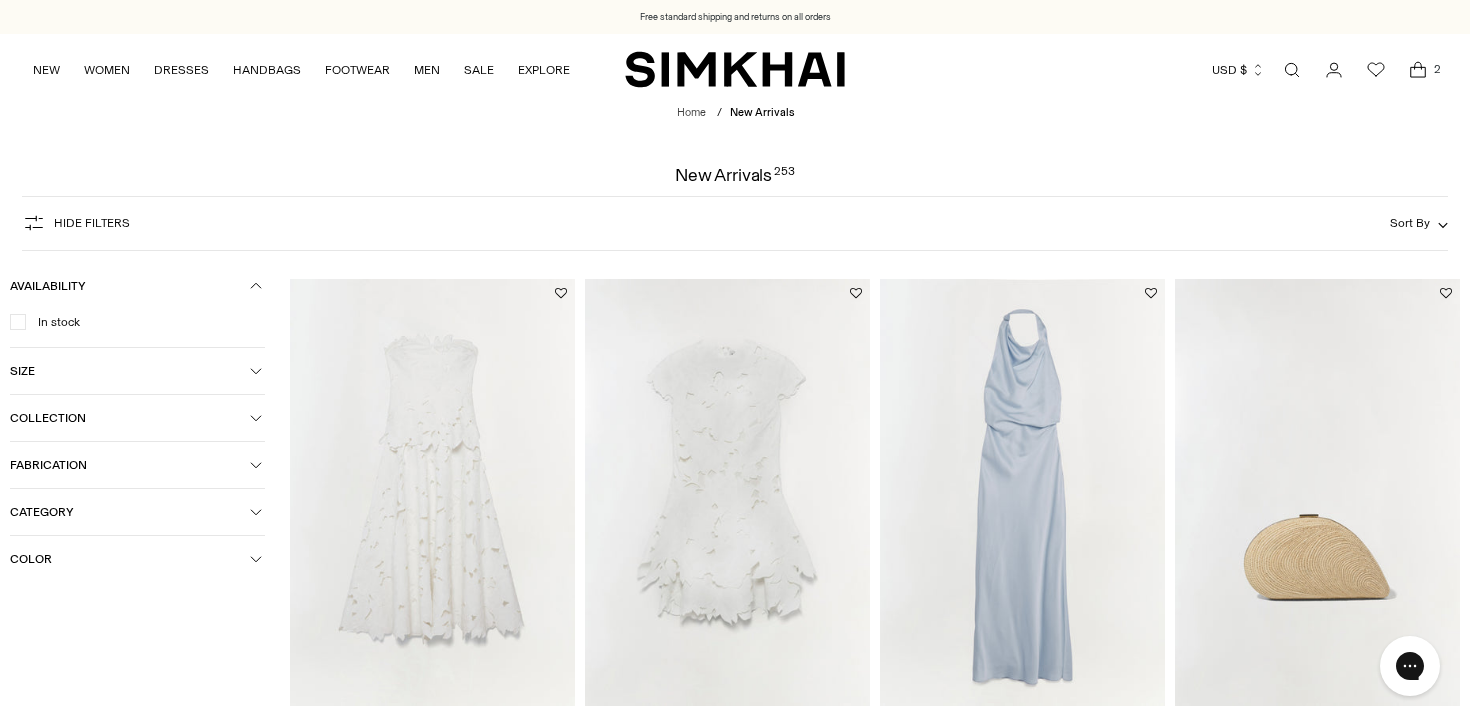 click 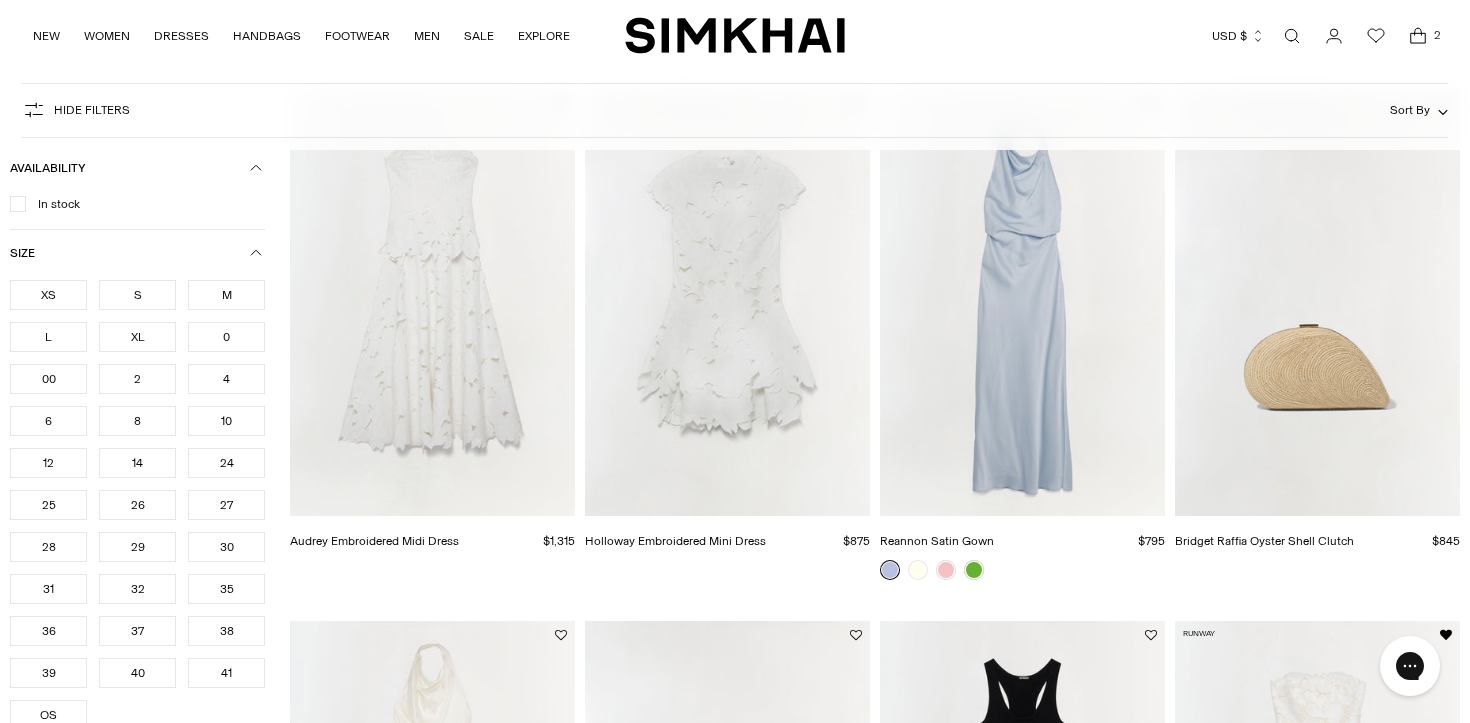 scroll, scrollTop: 48, scrollLeft: 0, axis: vertical 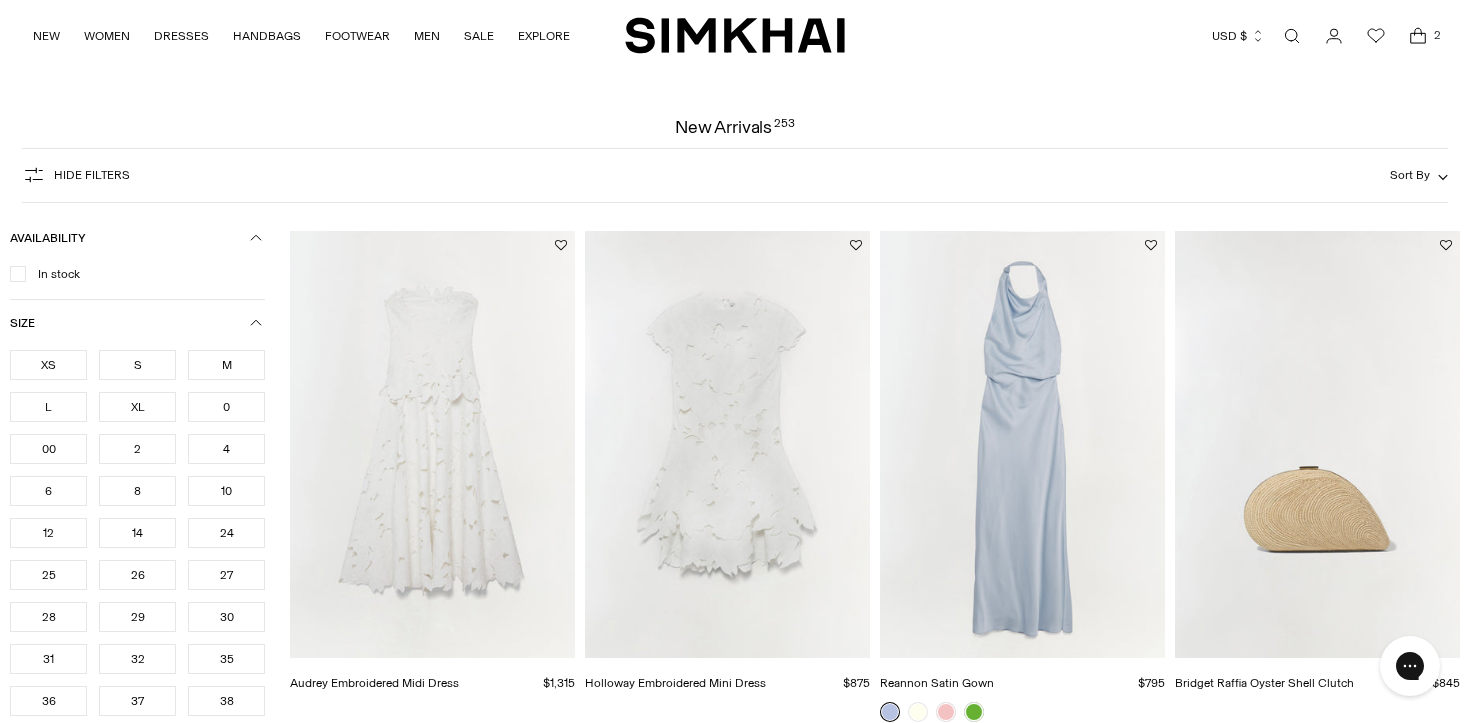 click 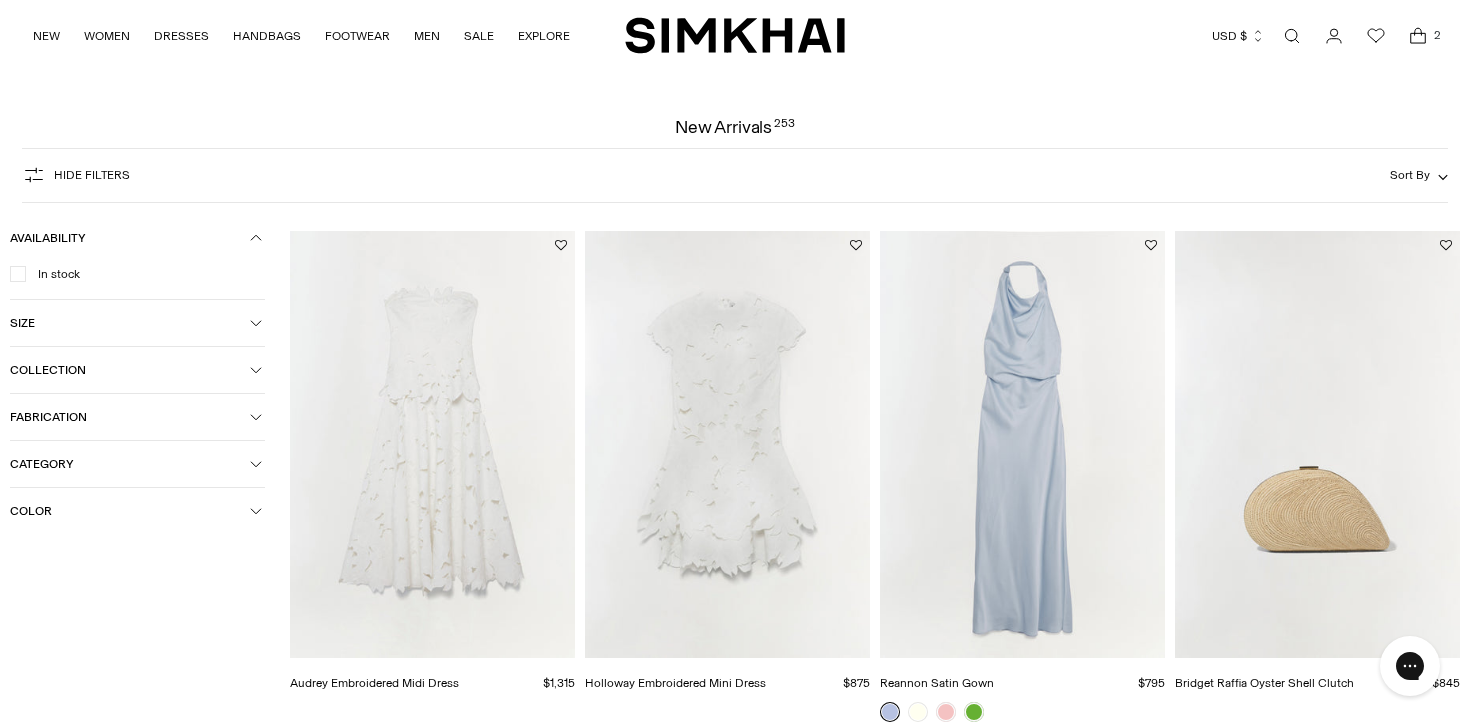click on "Availability" at bounding box center [137, 238] 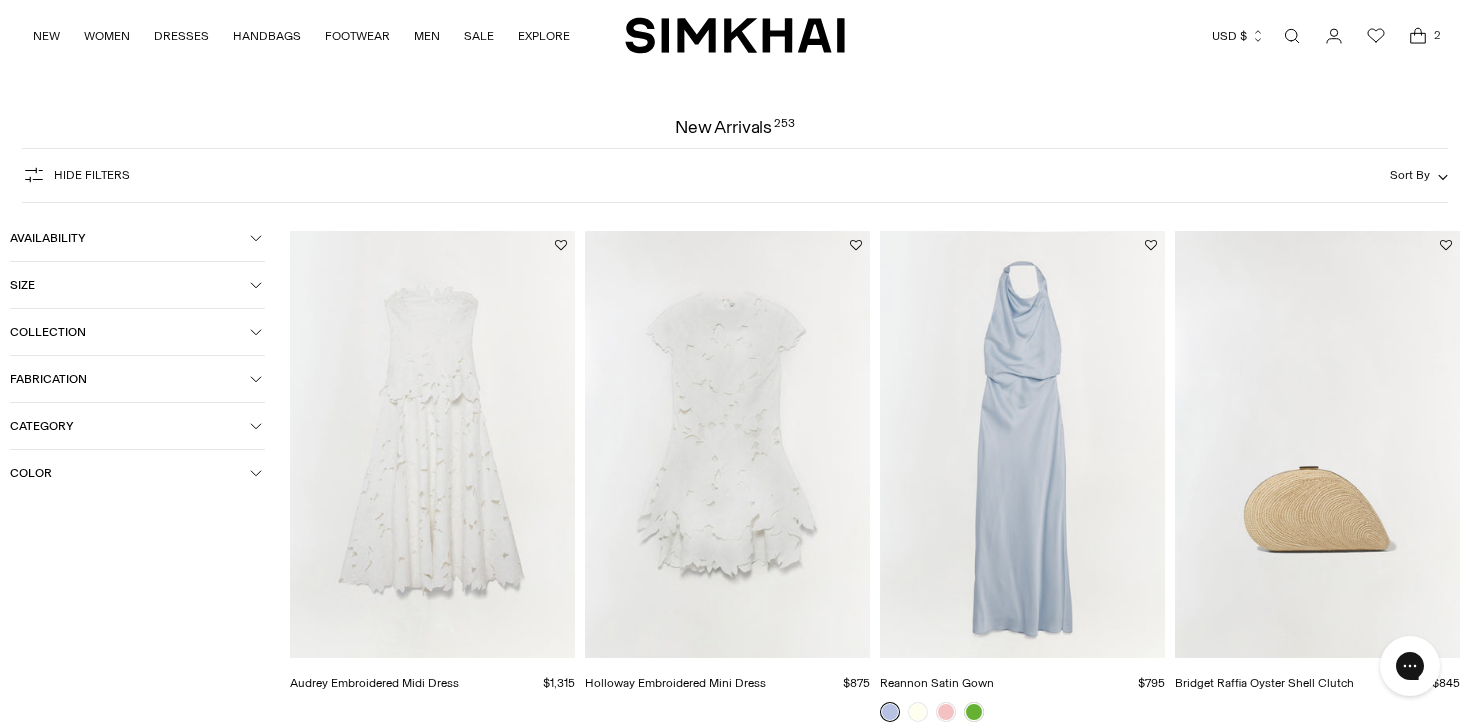 click 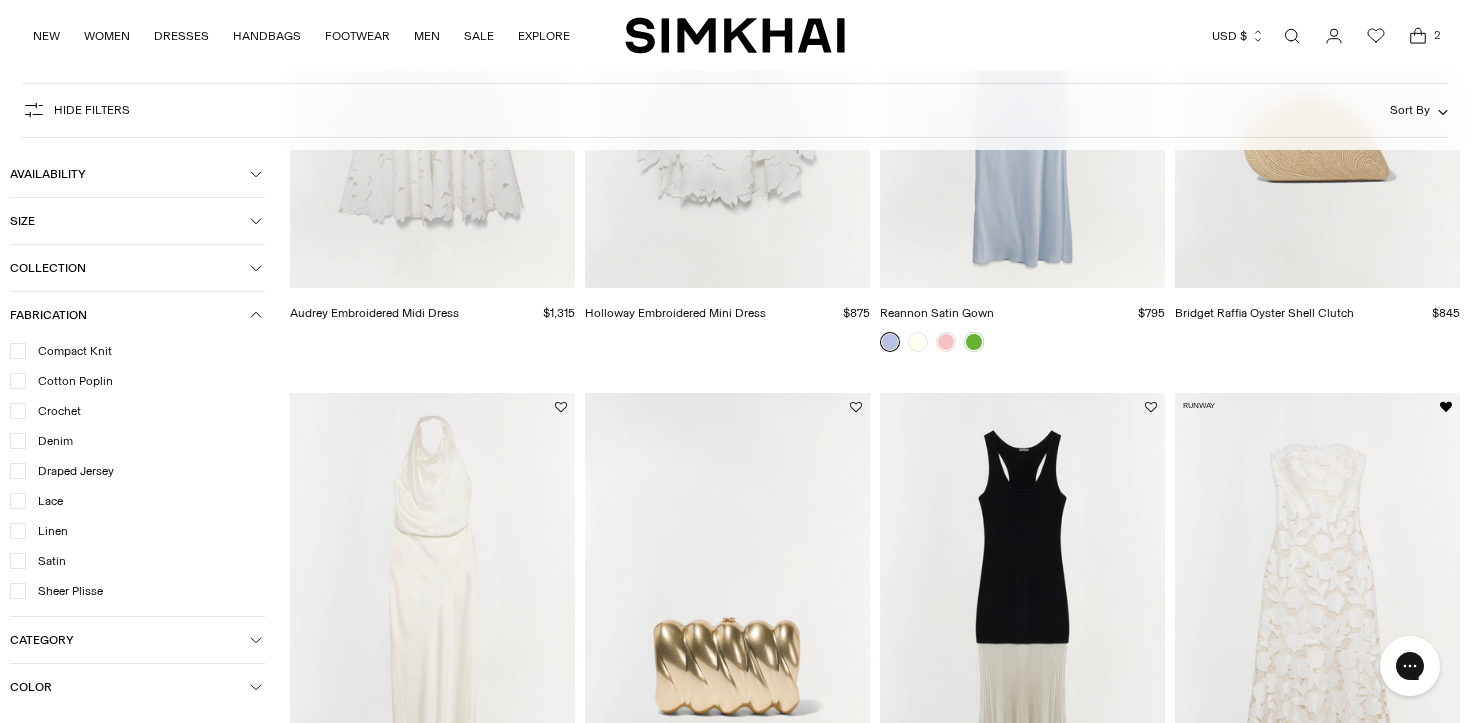 scroll, scrollTop: 431, scrollLeft: 0, axis: vertical 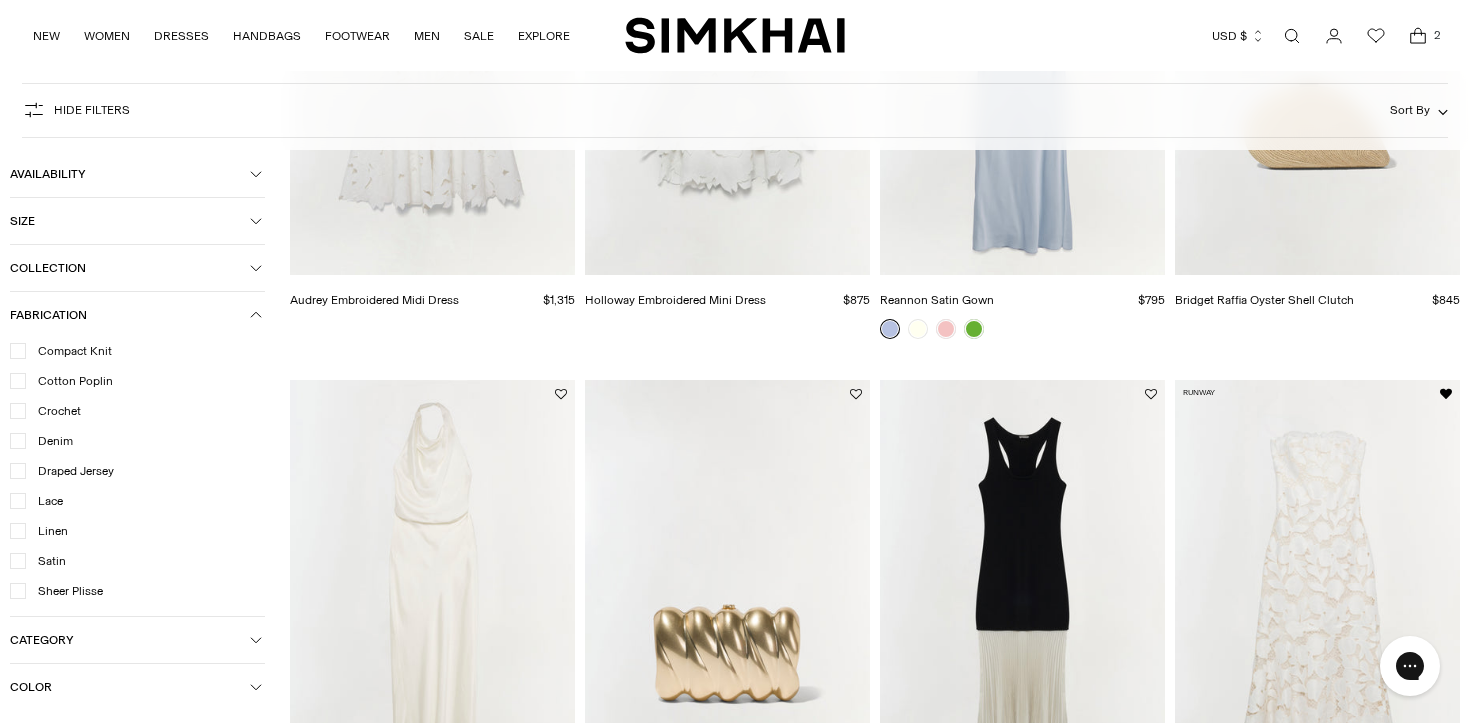 click on "Fabrication" at bounding box center [137, 315] 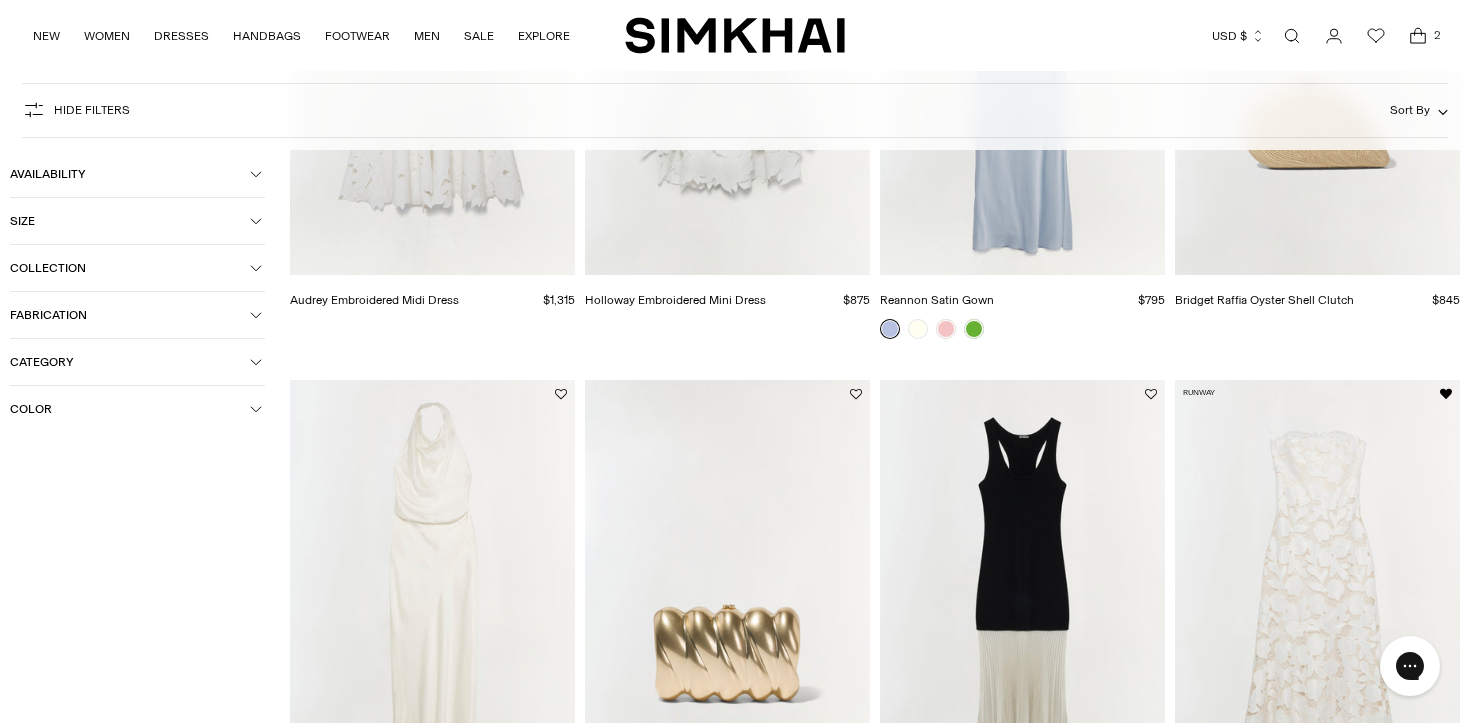 click 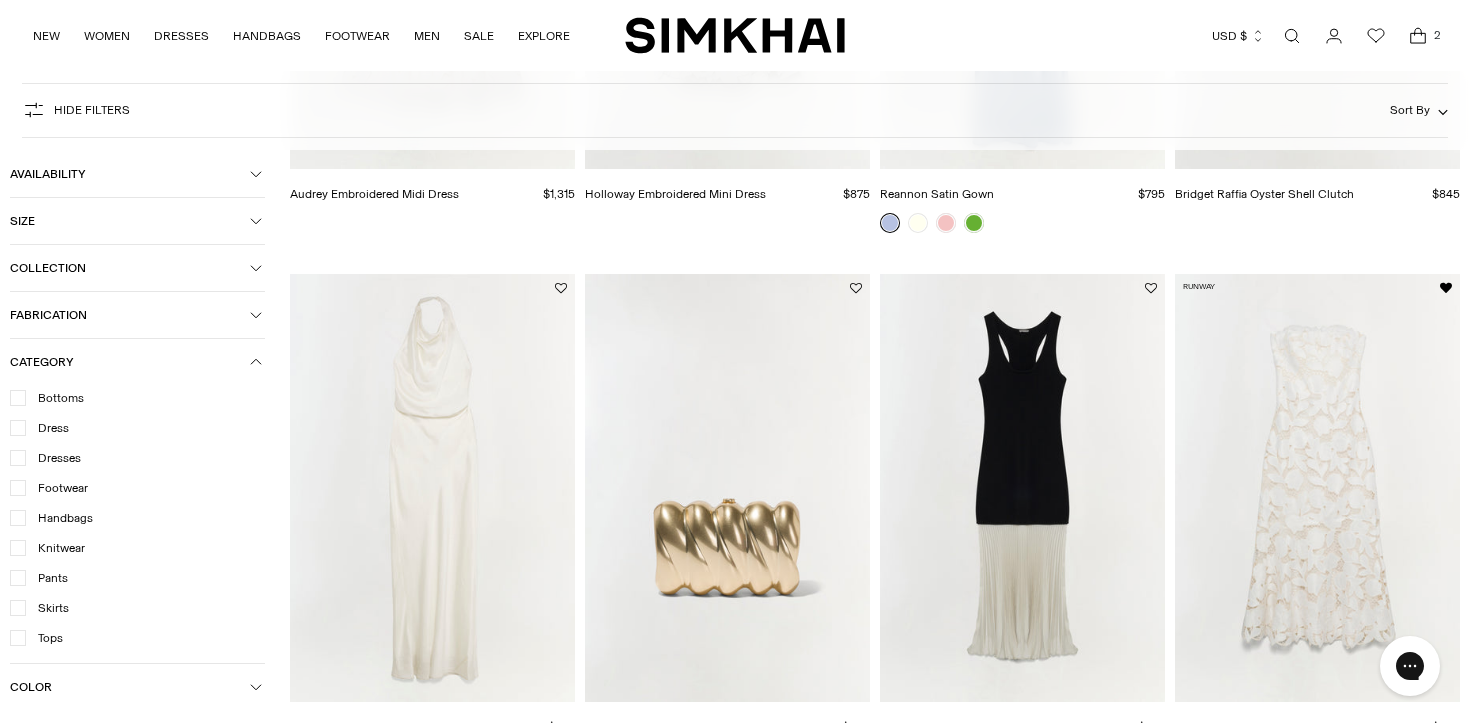 scroll, scrollTop: 544, scrollLeft: 0, axis: vertical 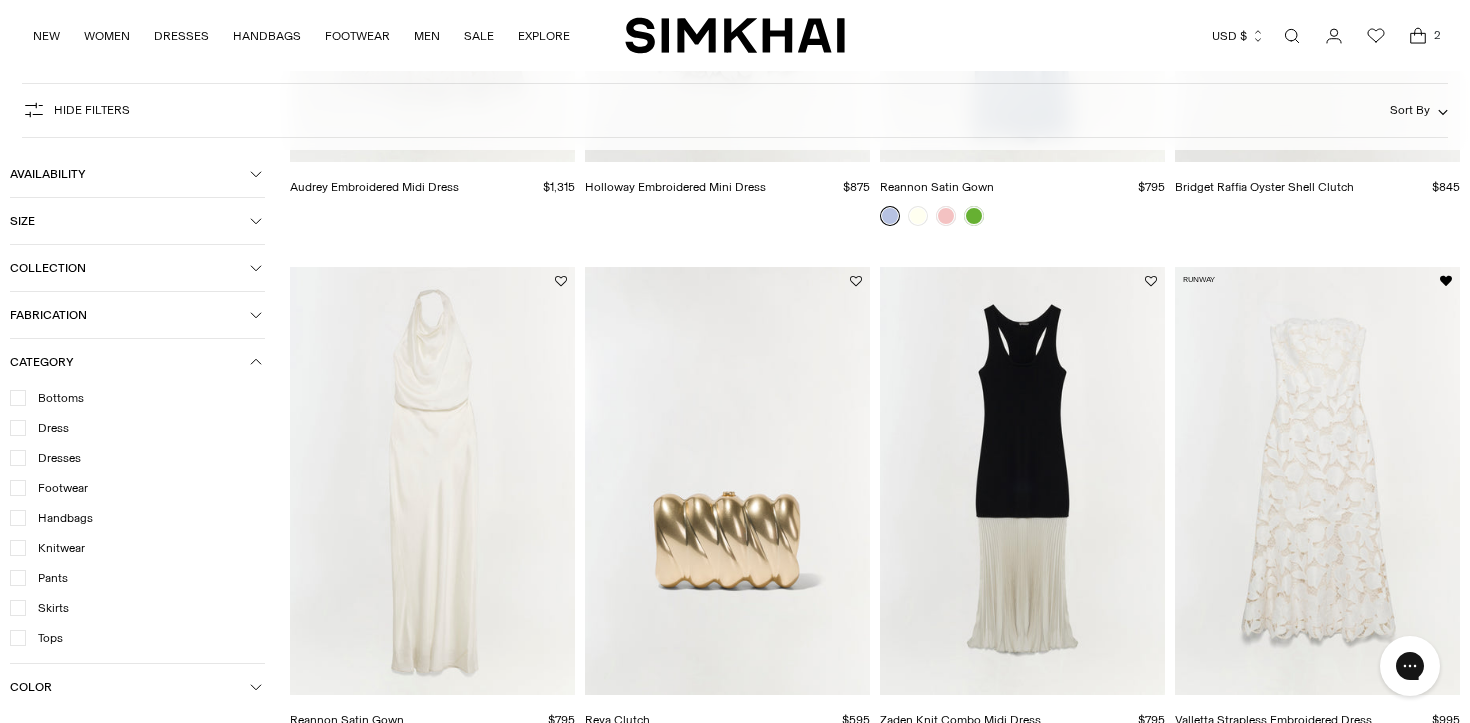 click 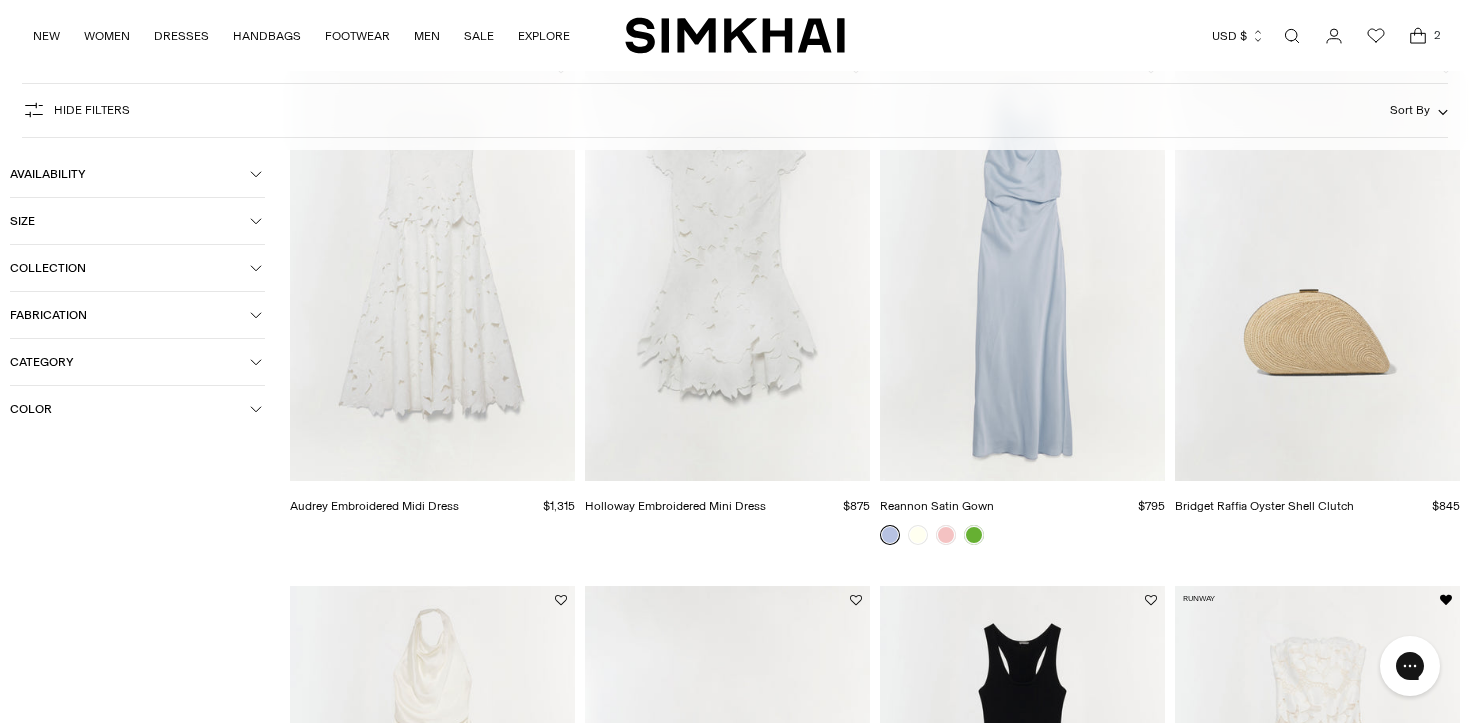 scroll, scrollTop: 216, scrollLeft: 0, axis: vertical 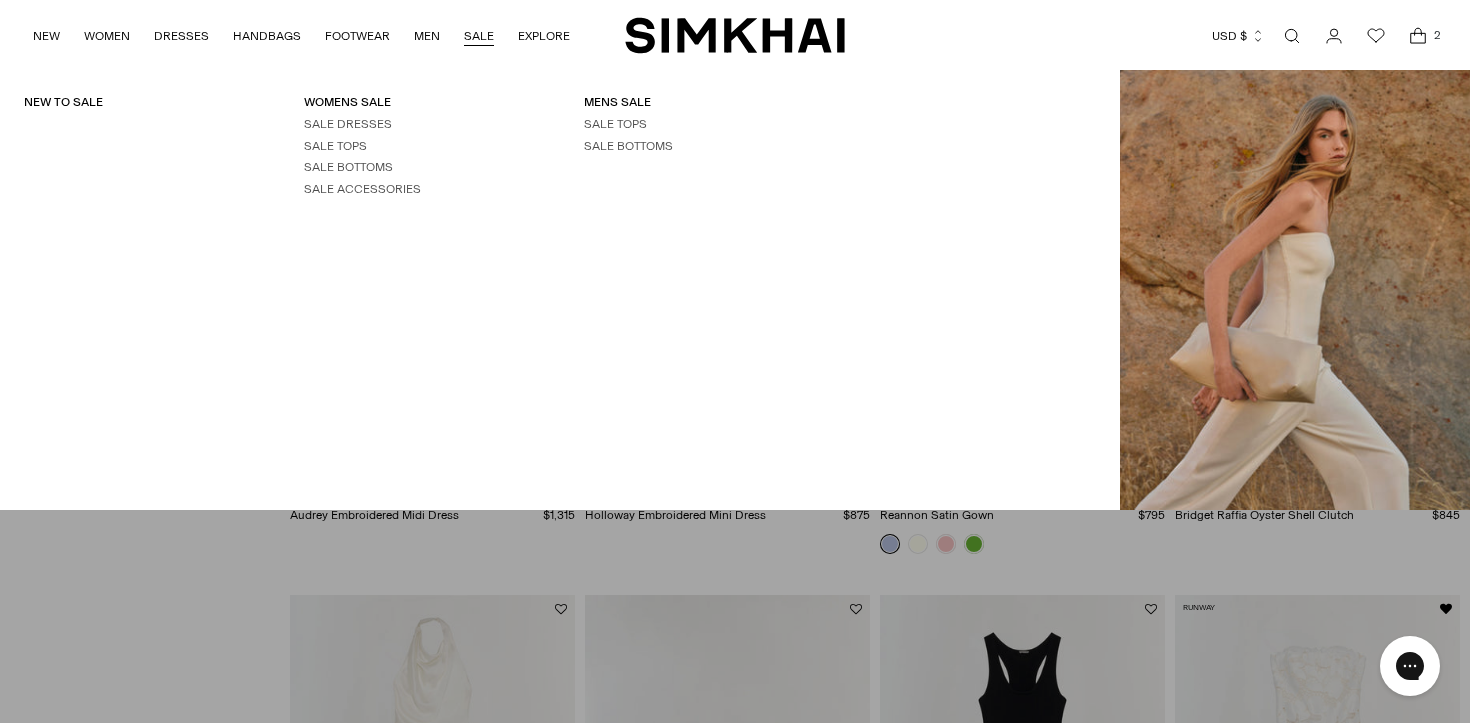 click on "SALE" at bounding box center (479, 36) 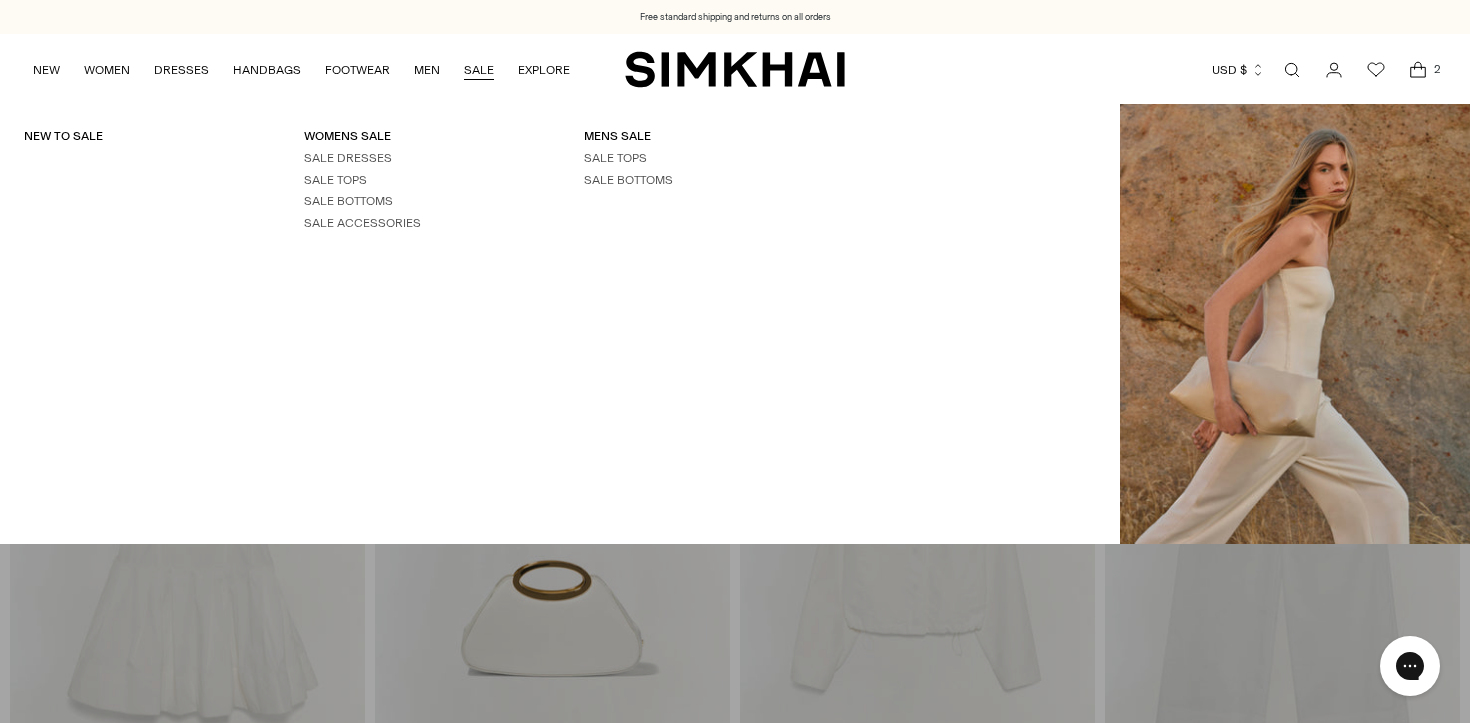 scroll, scrollTop: 0, scrollLeft: 0, axis: both 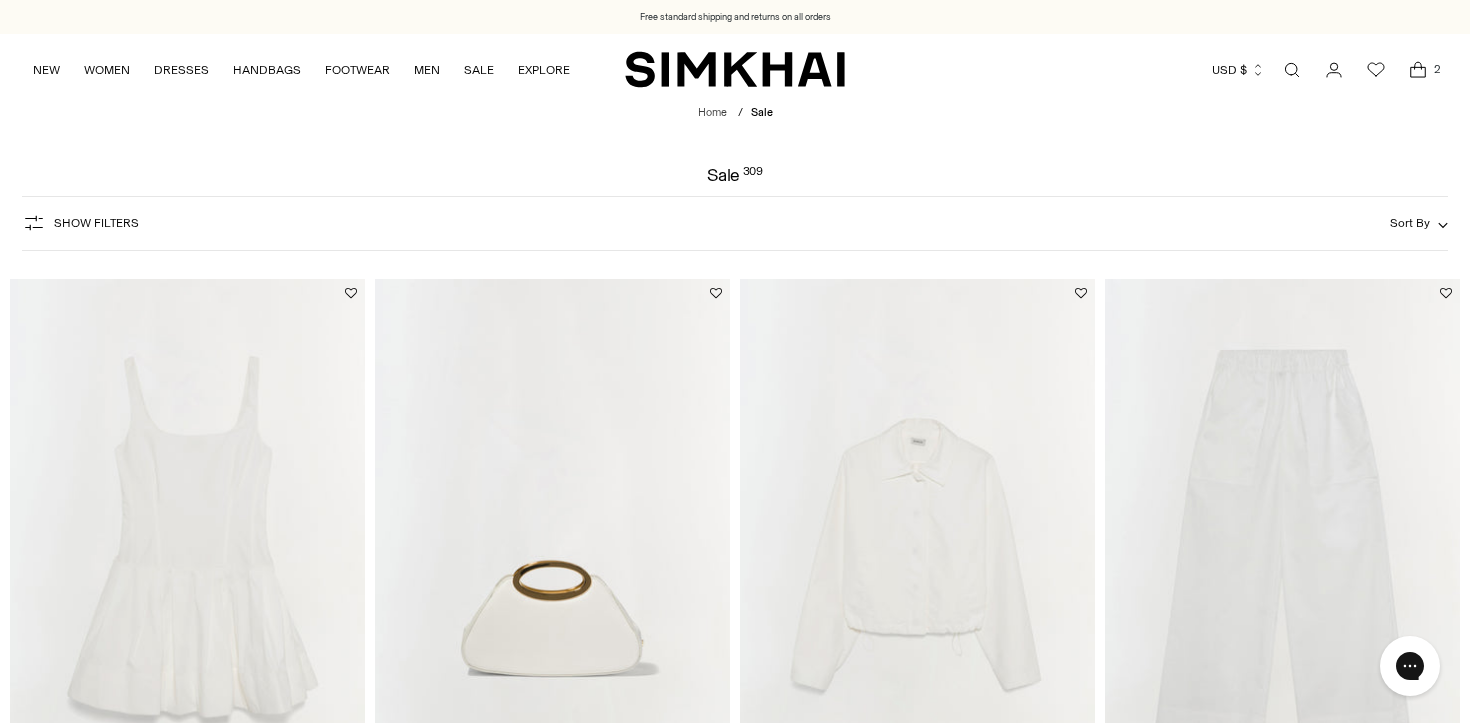 click on "Show Filters" at bounding box center [80, 223] 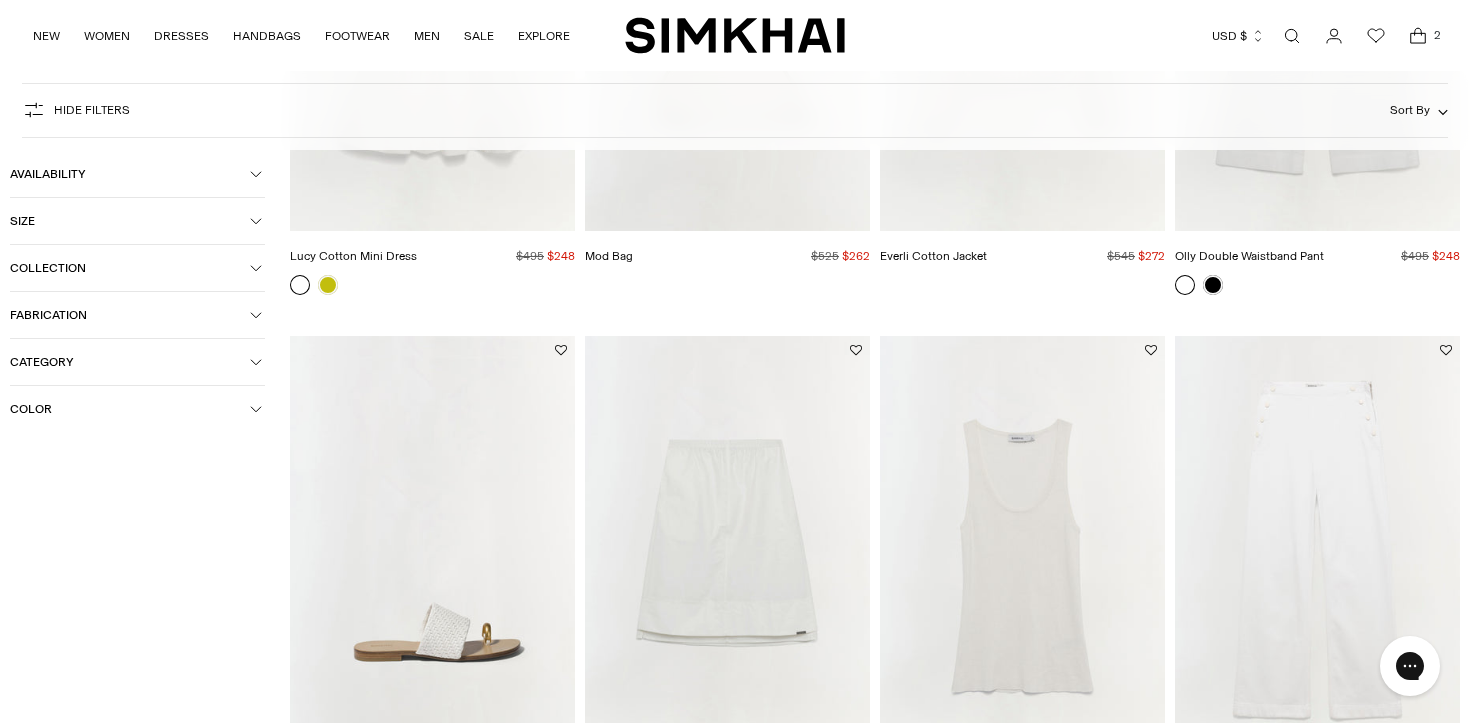 scroll, scrollTop: 446, scrollLeft: 0, axis: vertical 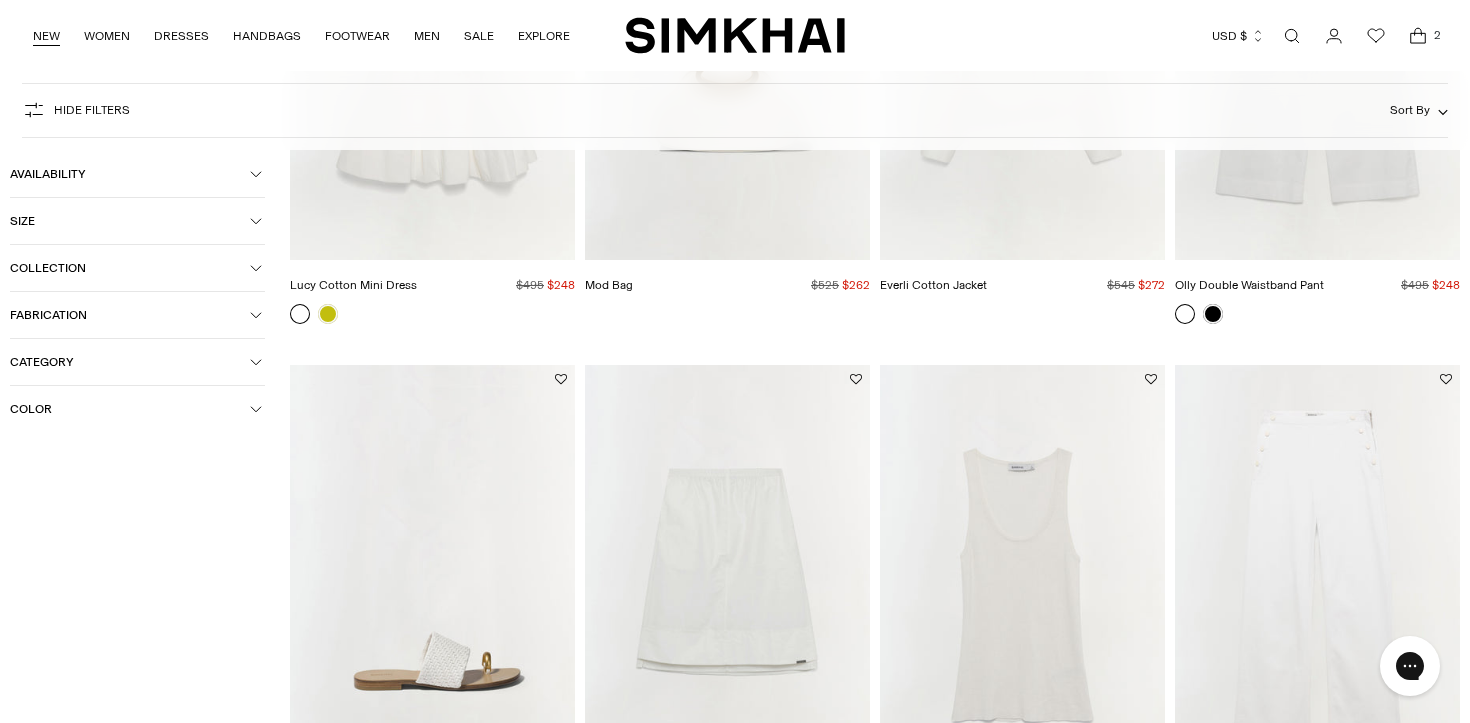 click on "NEW" at bounding box center [46, 36] 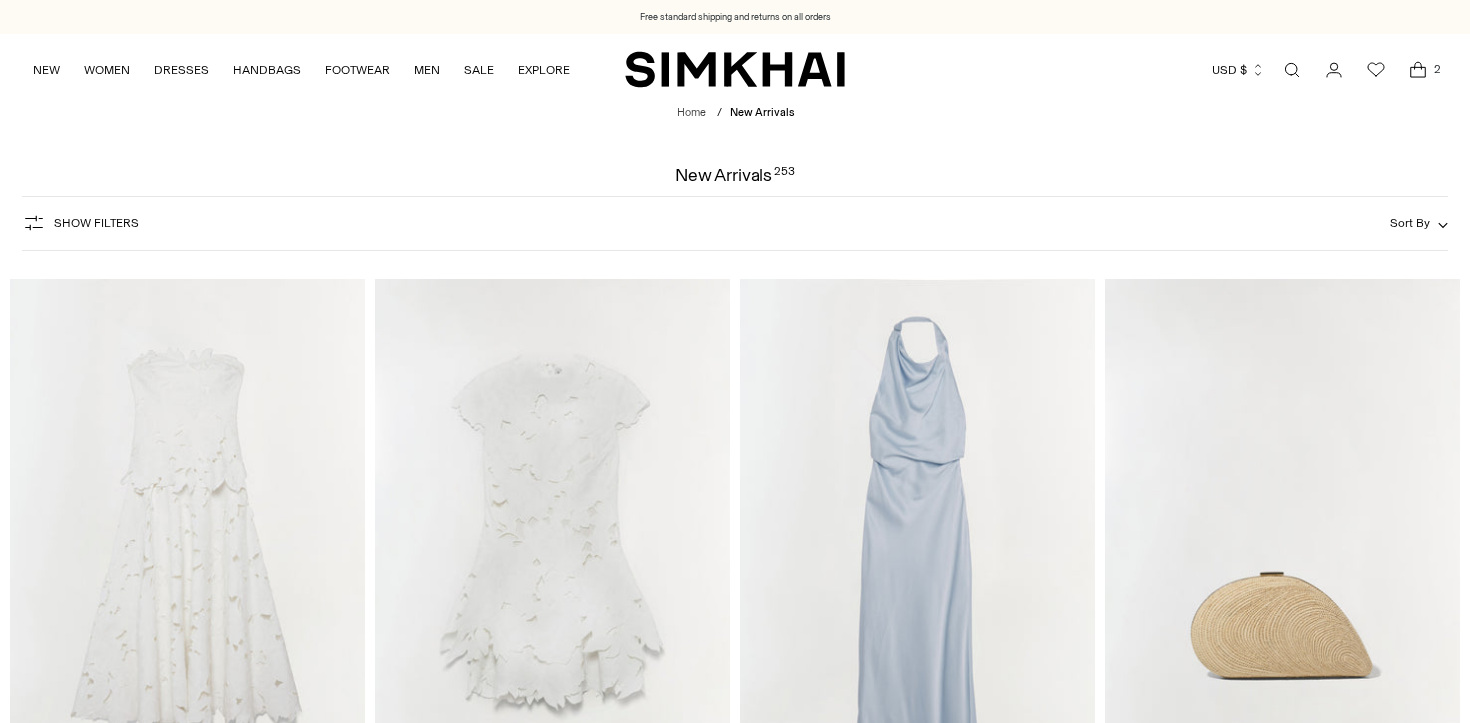 scroll, scrollTop: 0, scrollLeft: 0, axis: both 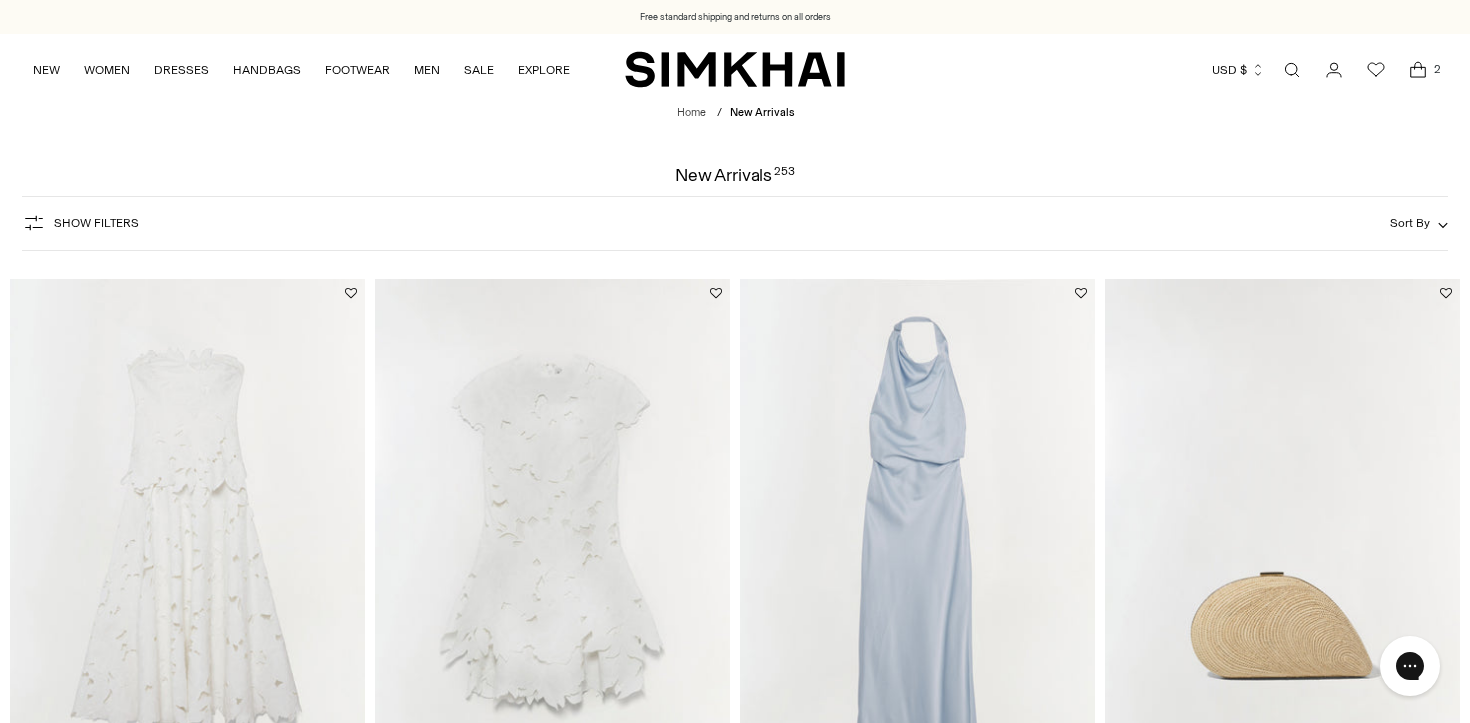 click on "Home
/" at bounding box center (697, 113) 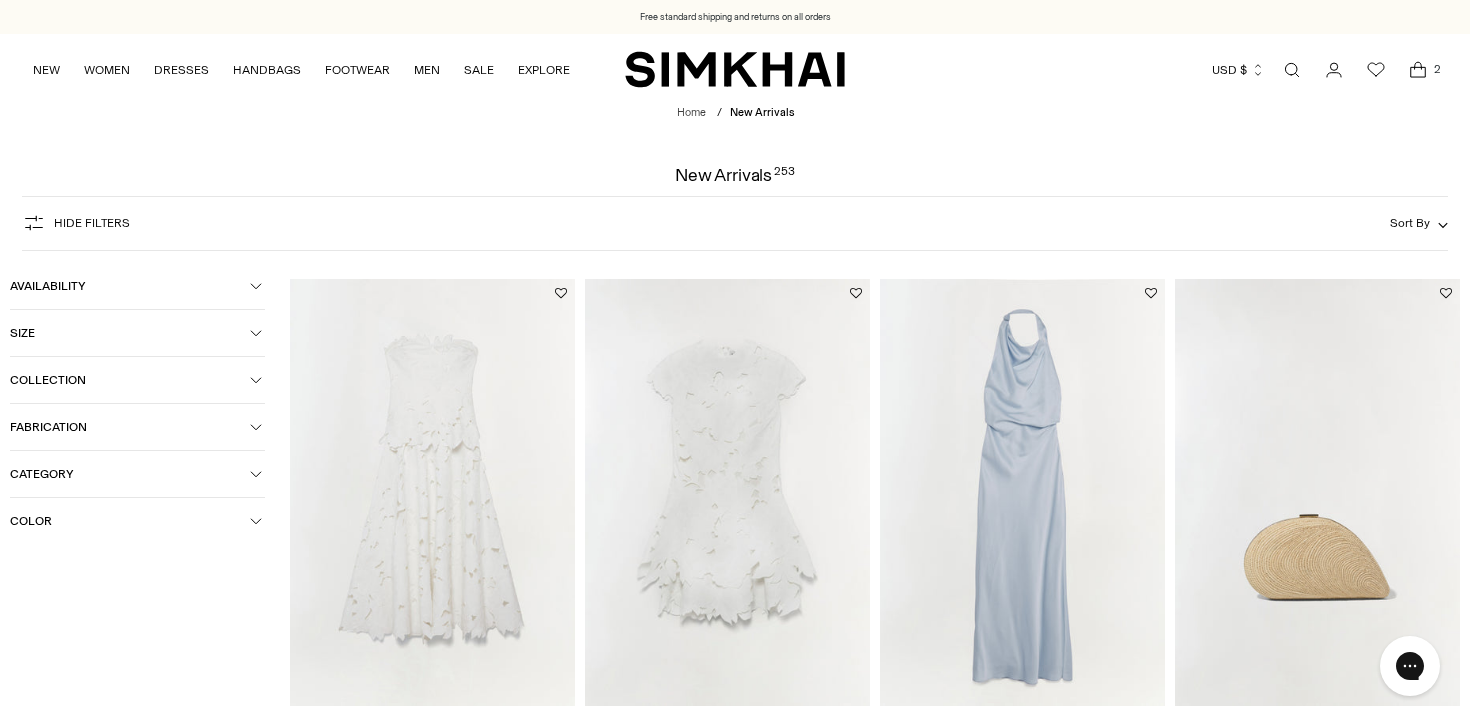 click 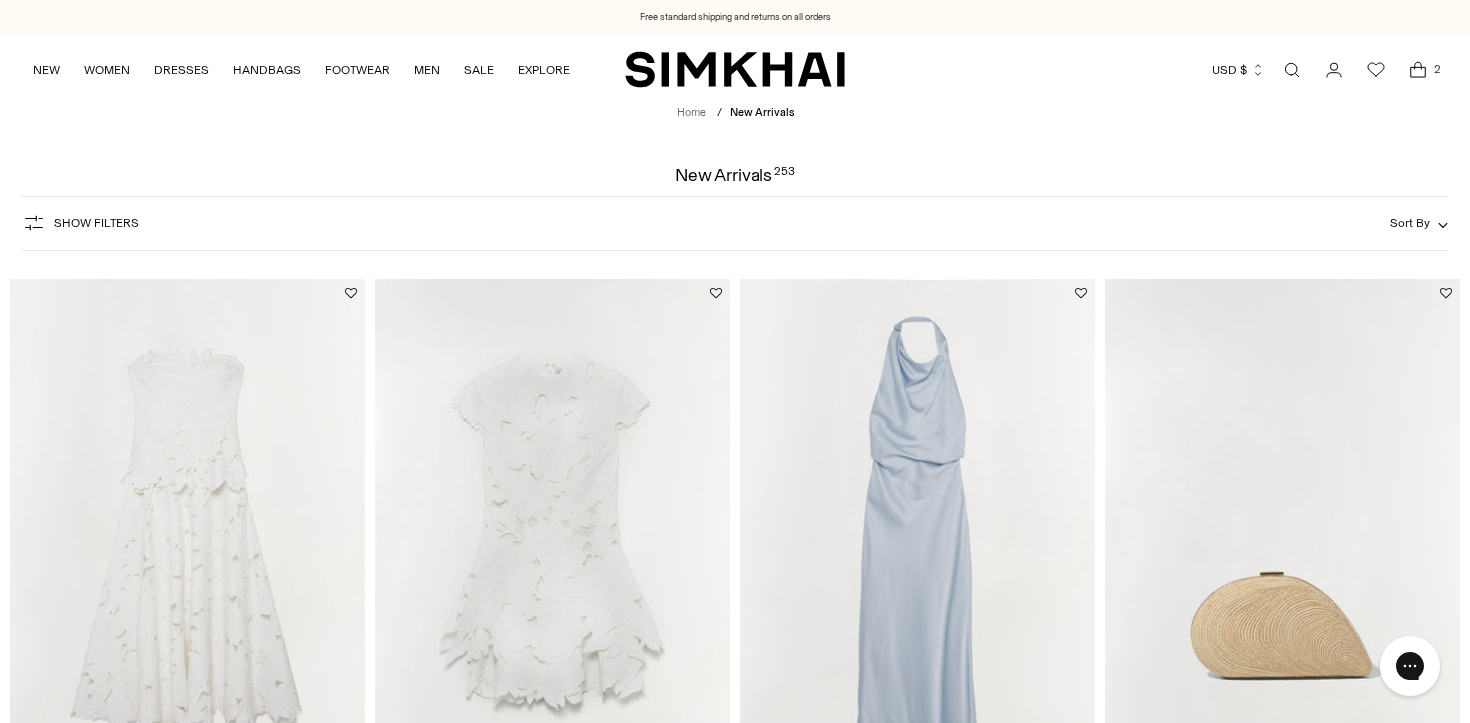 click on "Home" at bounding box center (691, 112) 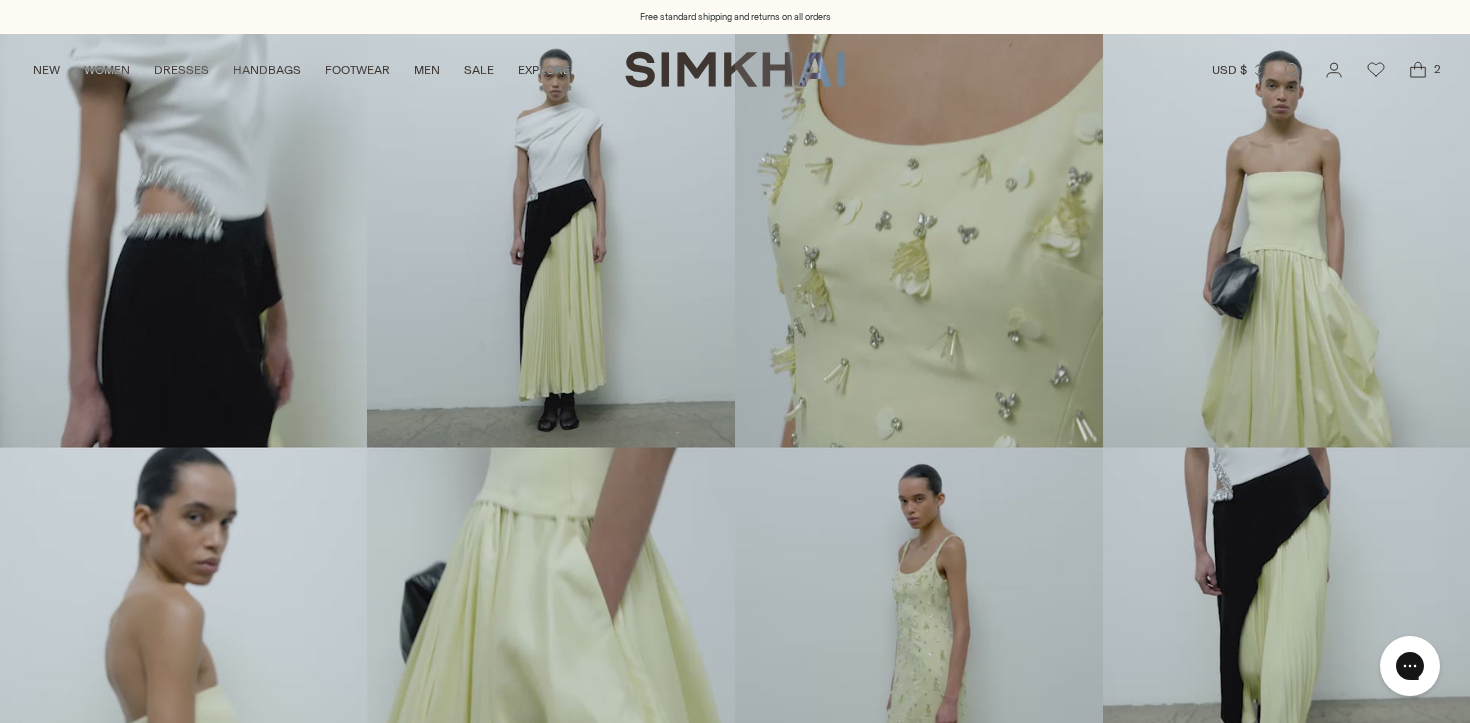 scroll, scrollTop: 0, scrollLeft: 0, axis: both 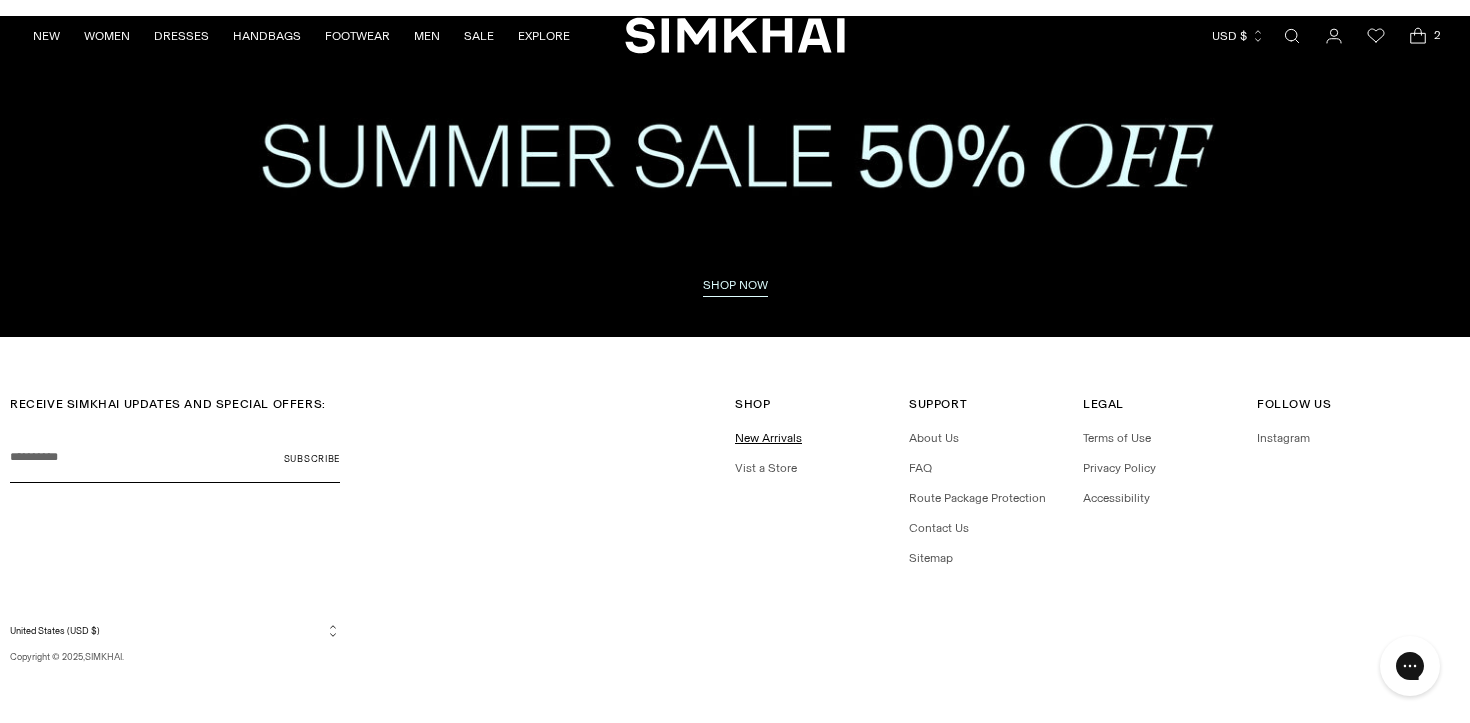 click on "New Arrivals" at bounding box center [768, 438] 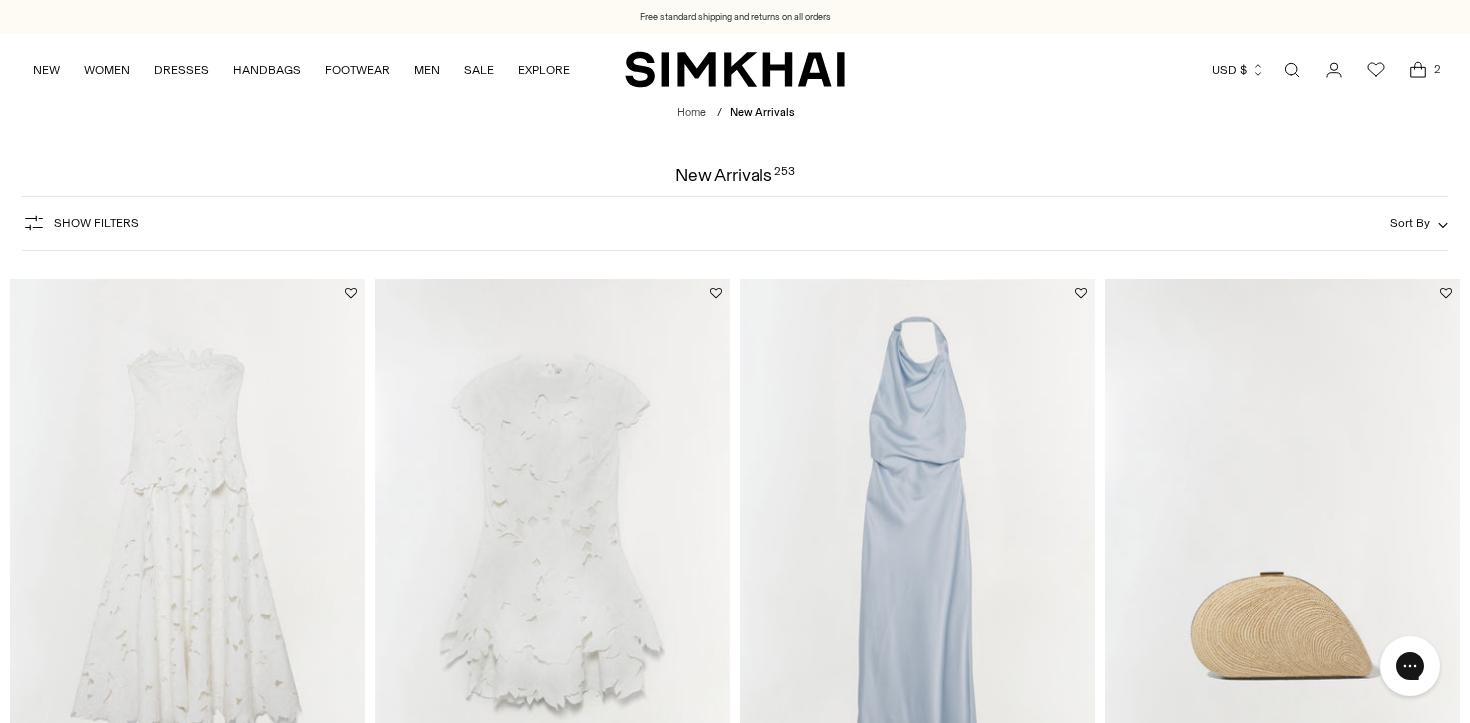 scroll, scrollTop: 0, scrollLeft: 0, axis: both 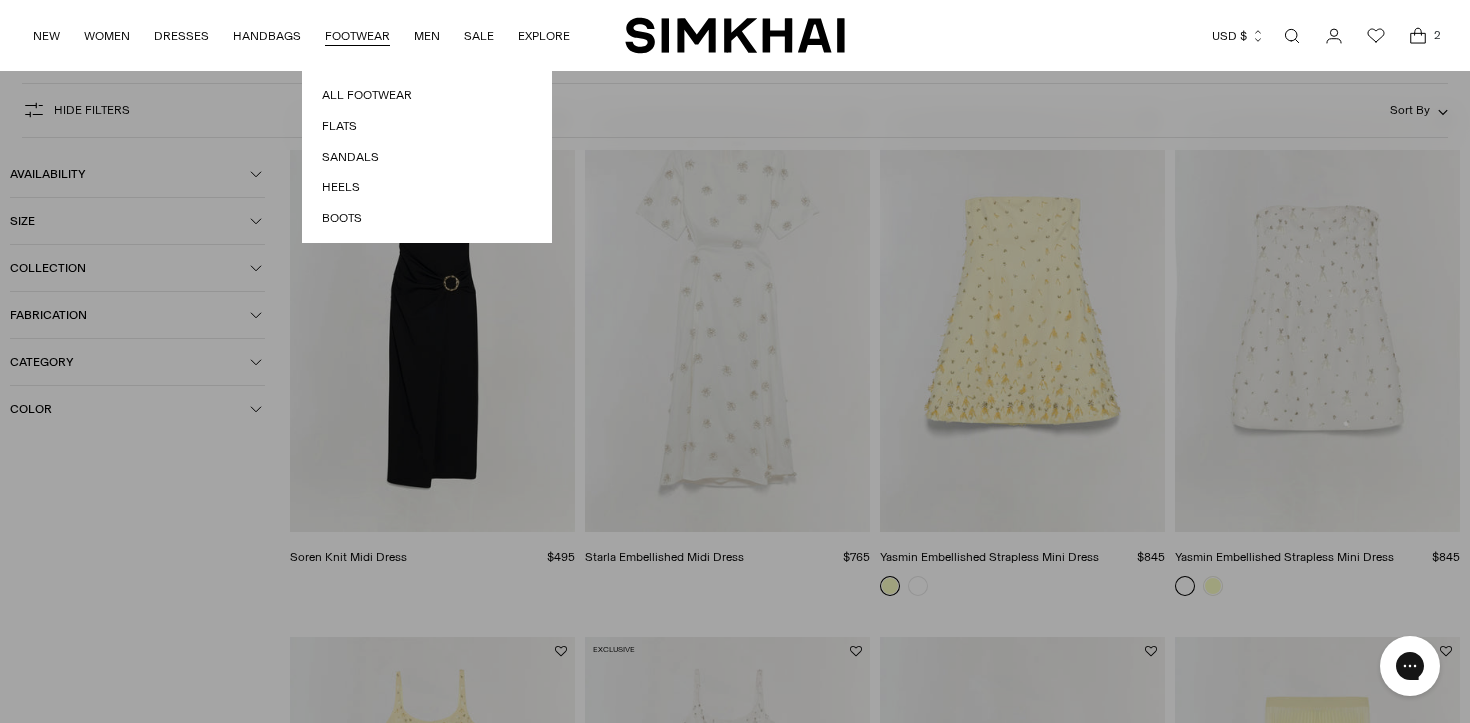 click on "FOOTWEAR" at bounding box center (357, 36) 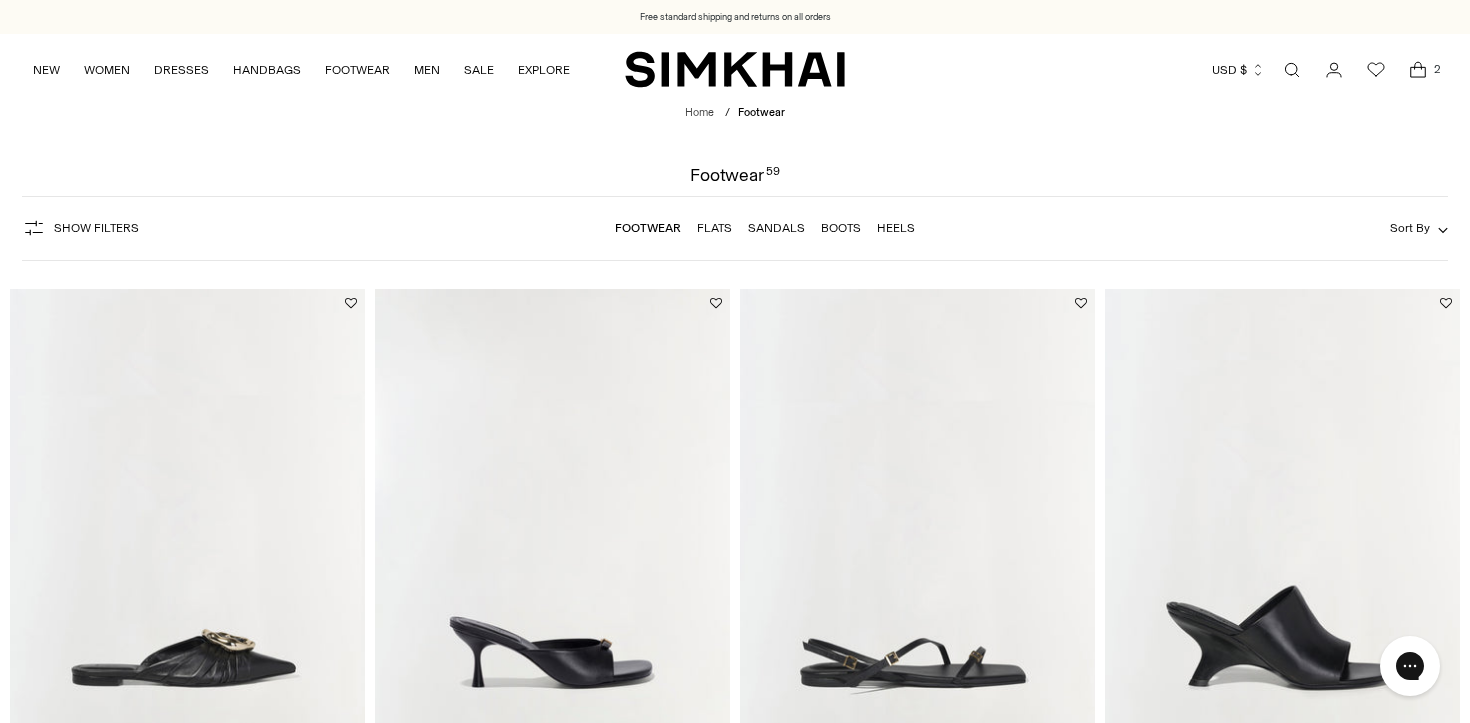 scroll, scrollTop: 0, scrollLeft: 0, axis: both 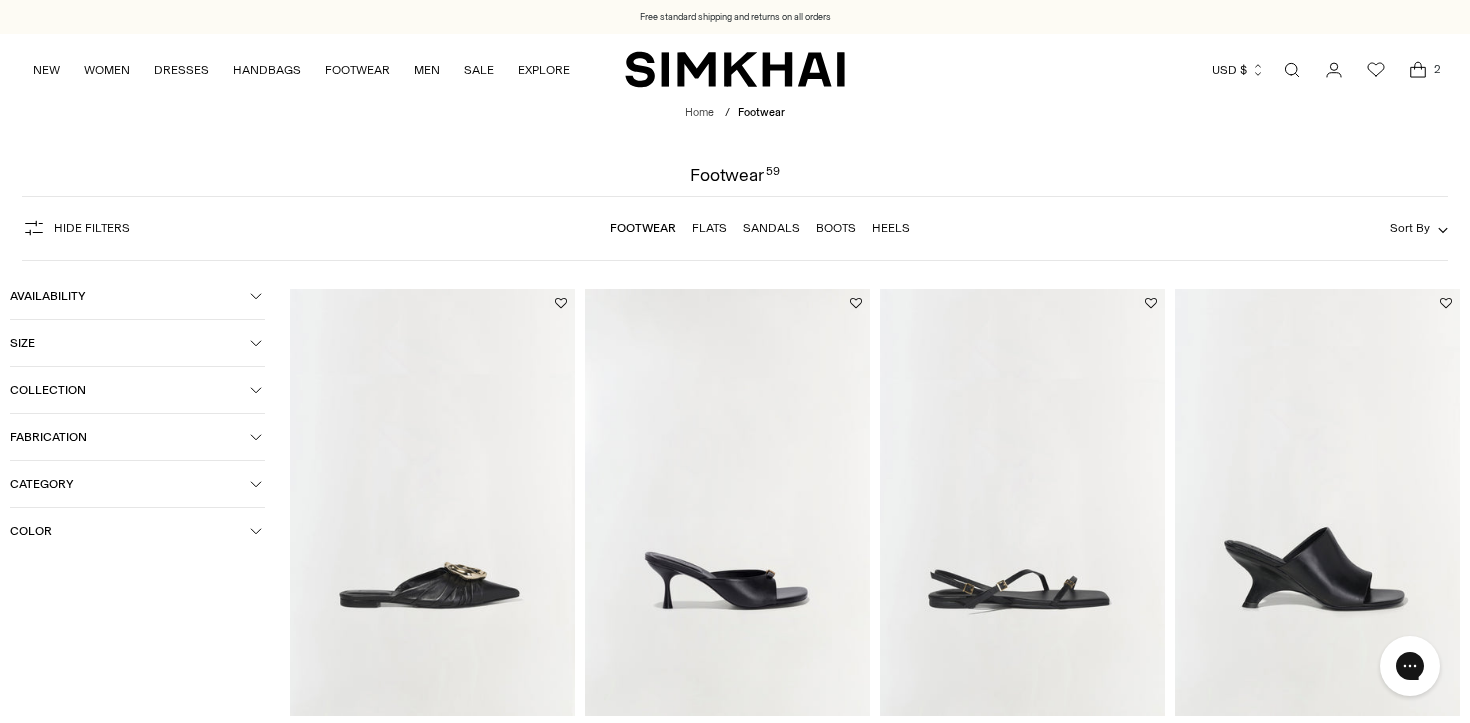 click on "Hide filters" at bounding box center [76, 228] 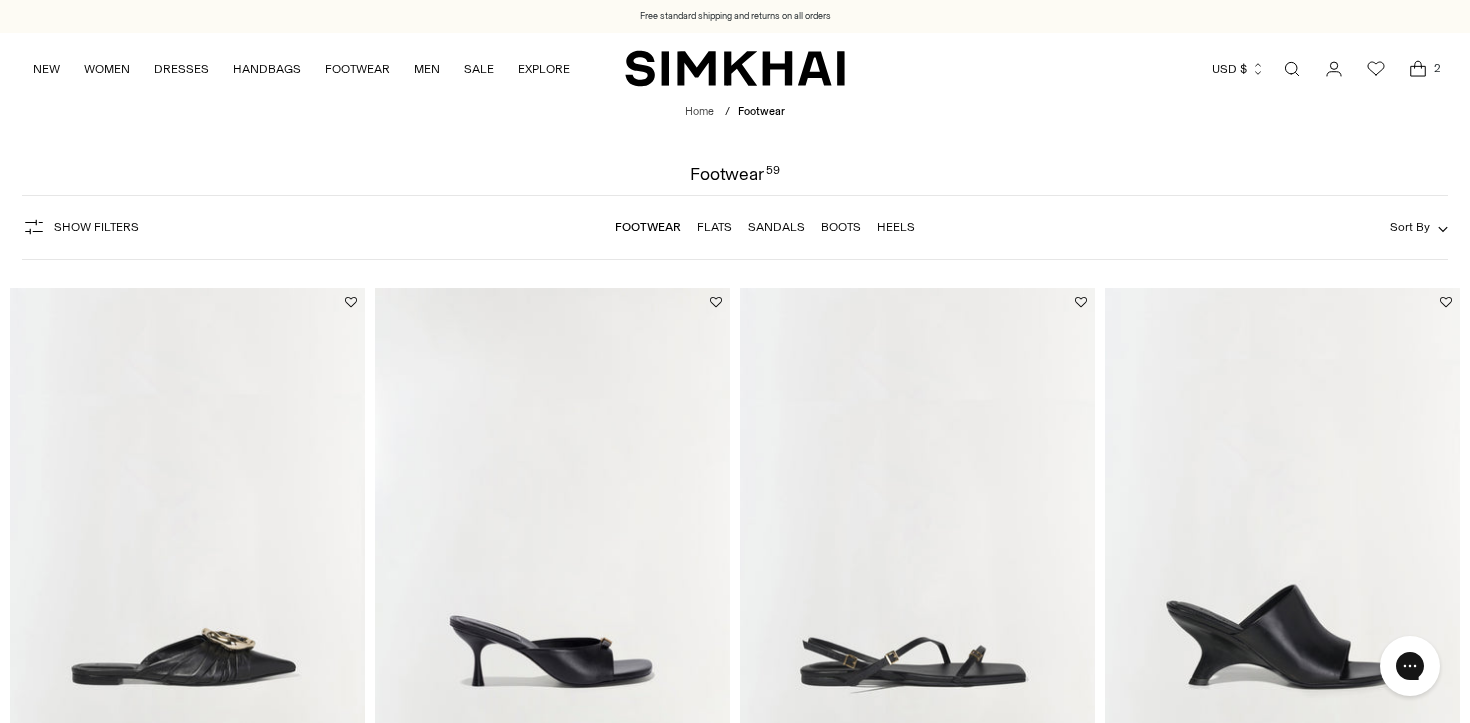 scroll, scrollTop: 0, scrollLeft: 0, axis: both 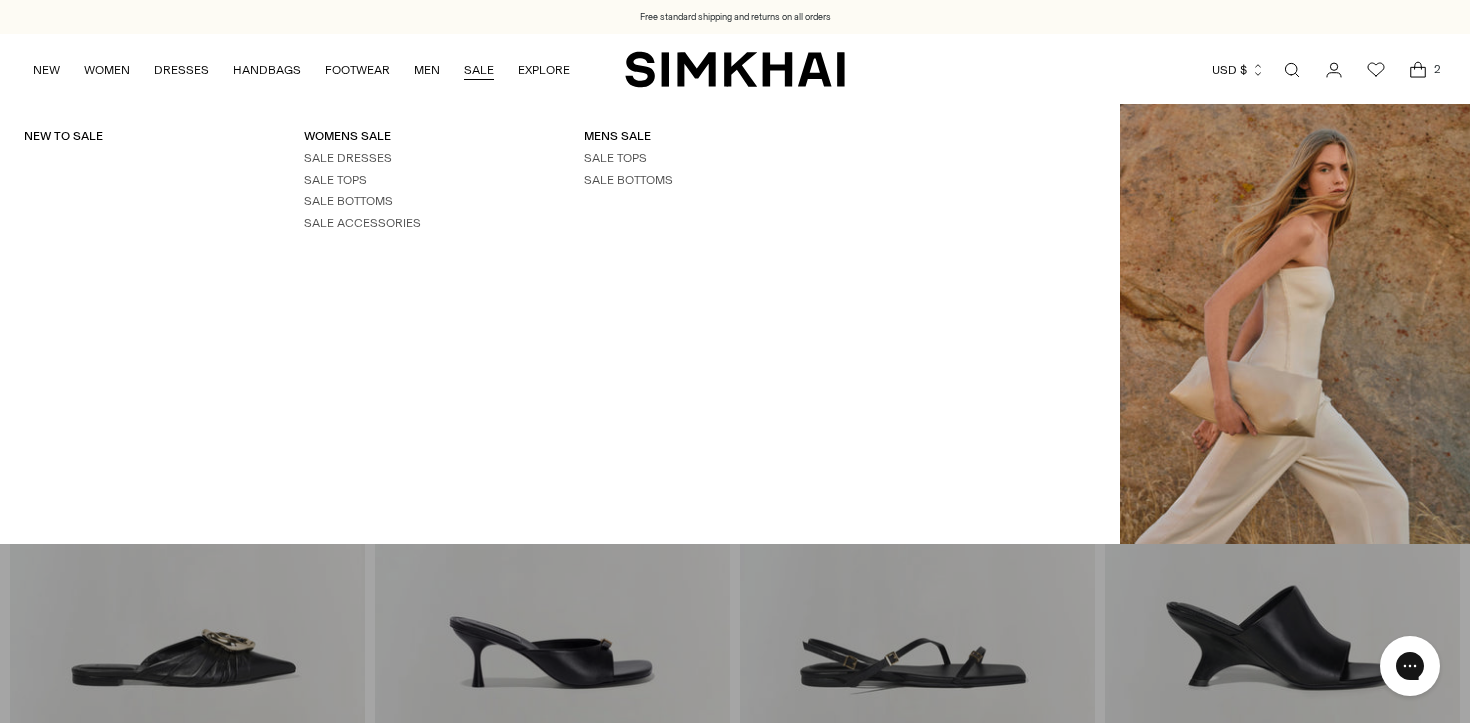 click on "SALE" at bounding box center (479, 70) 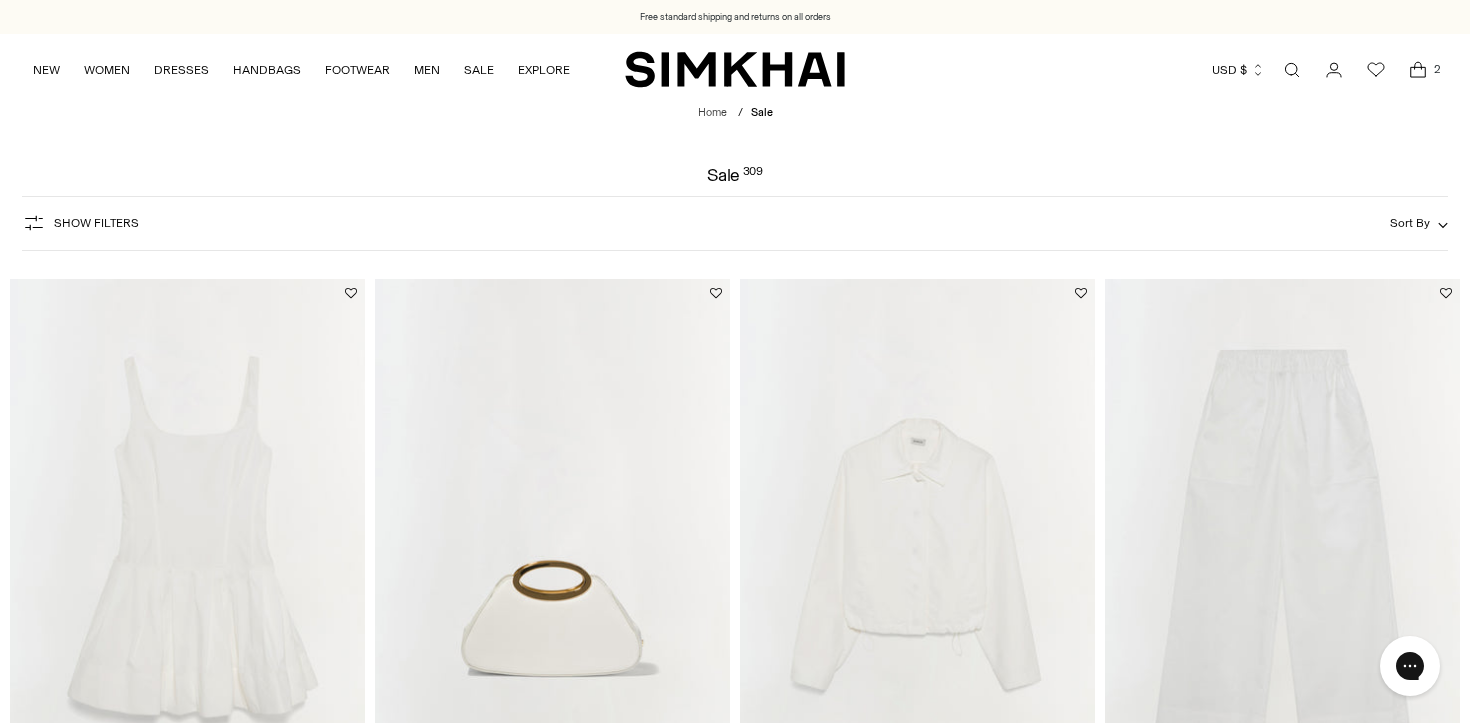 scroll, scrollTop: 0, scrollLeft: 0, axis: both 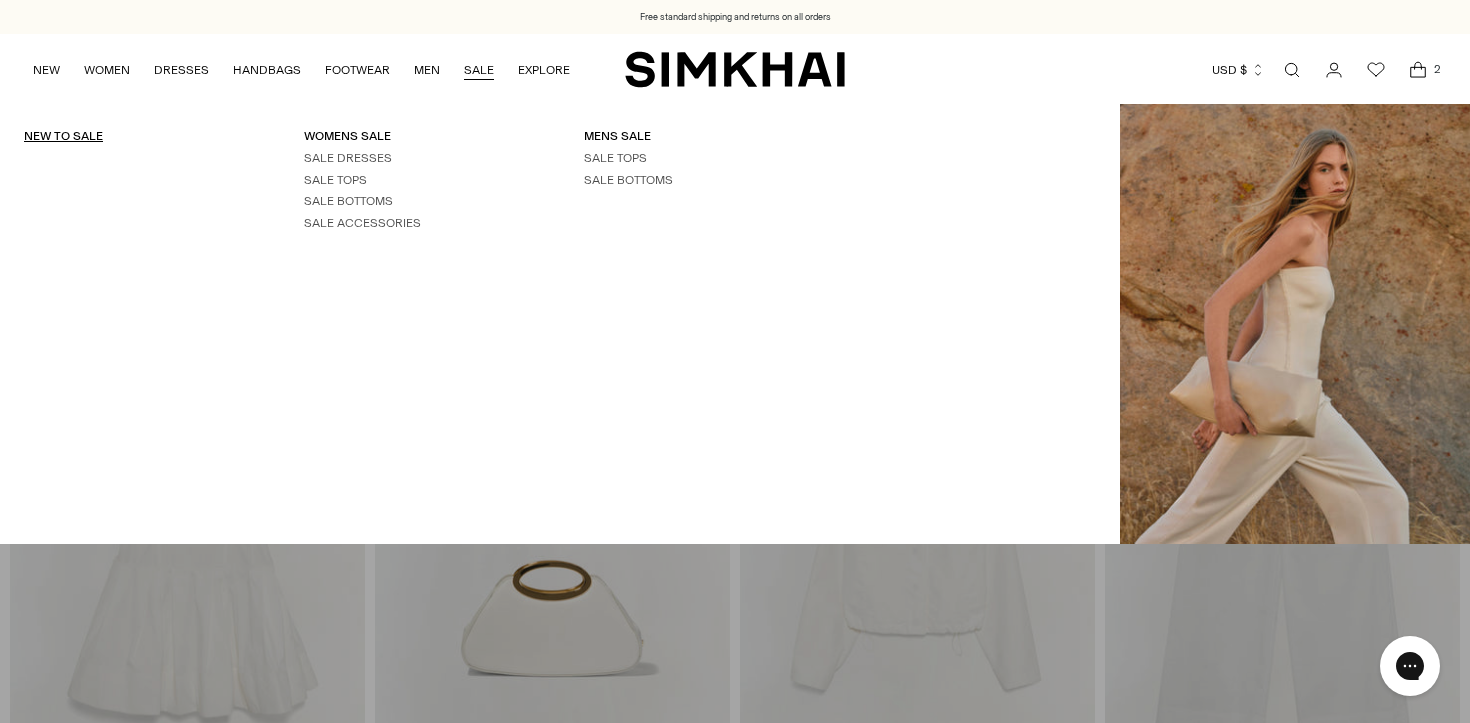 click on "NEW TO SALE" at bounding box center [63, 136] 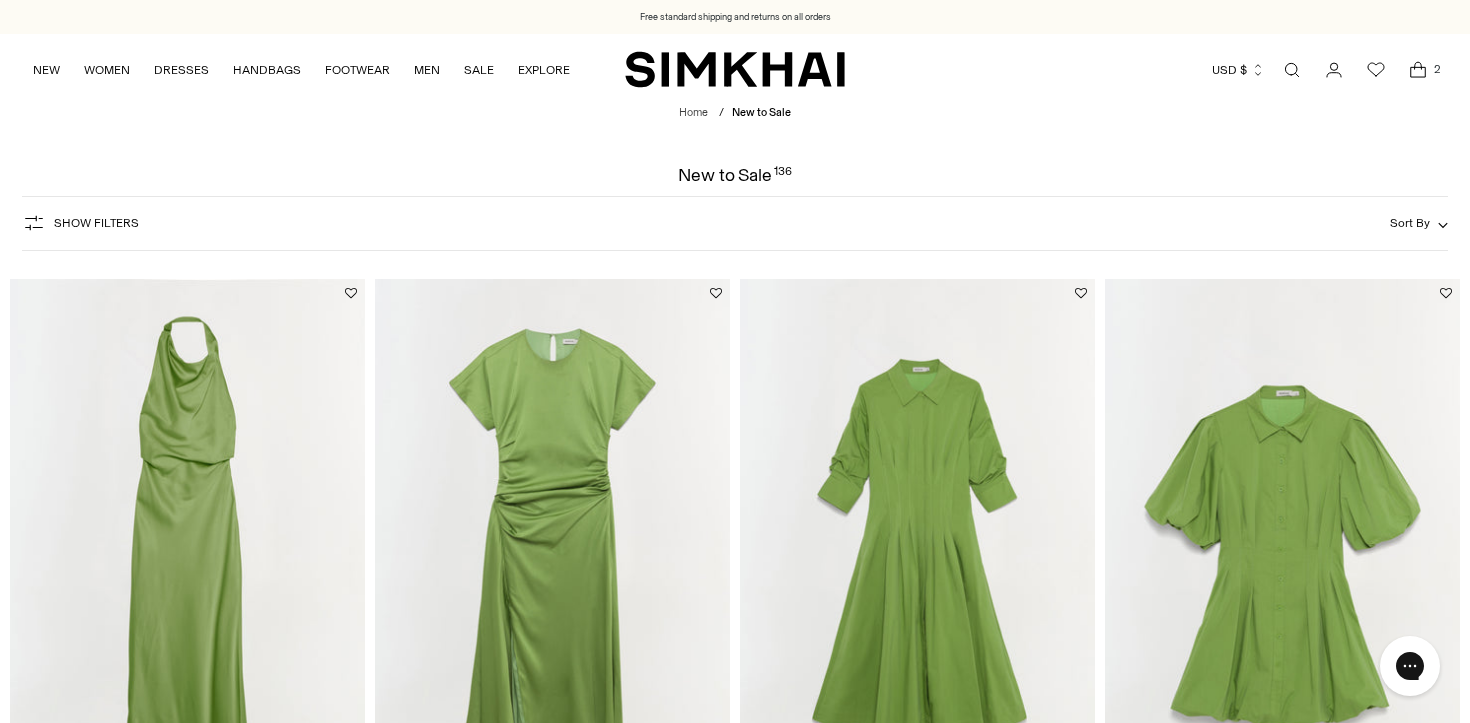 scroll, scrollTop: 0, scrollLeft: 0, axis: both 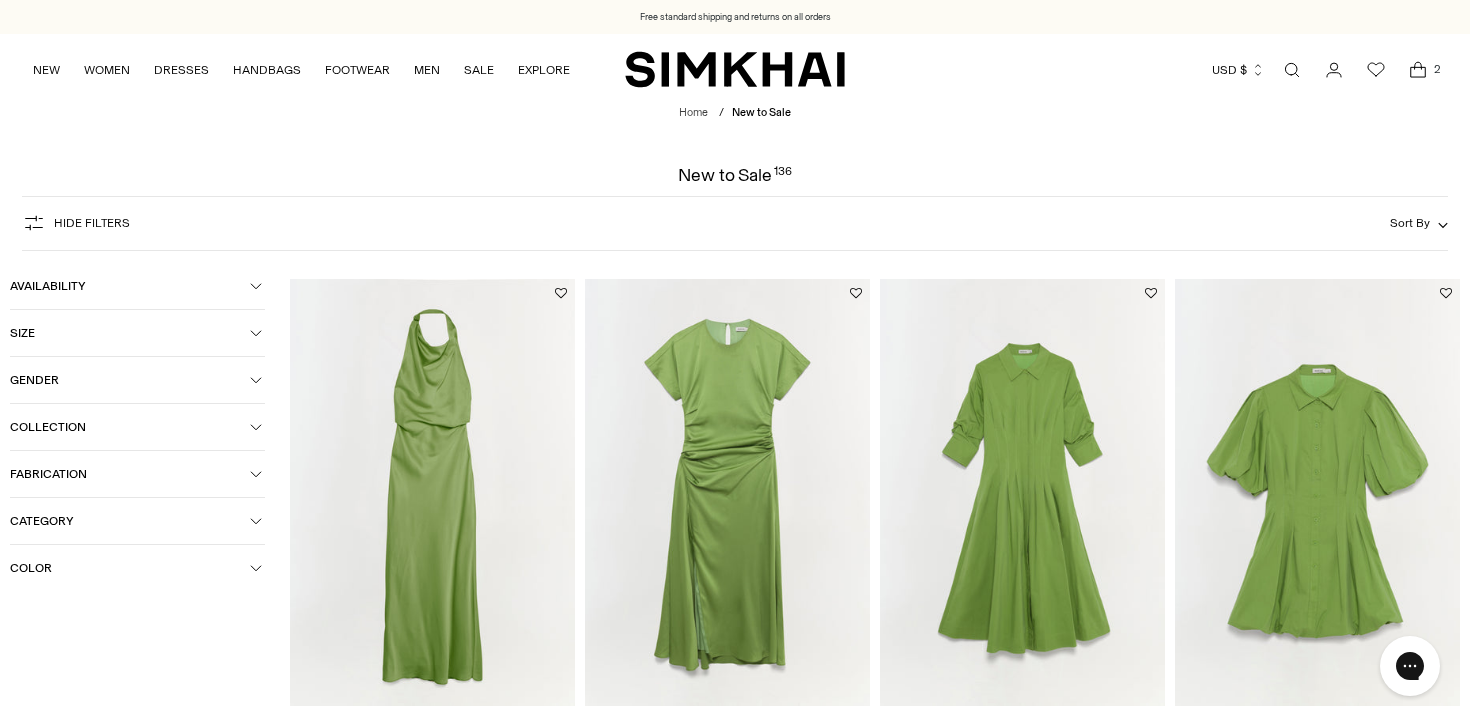 click on "Gender" at bounding box center (137, 380) 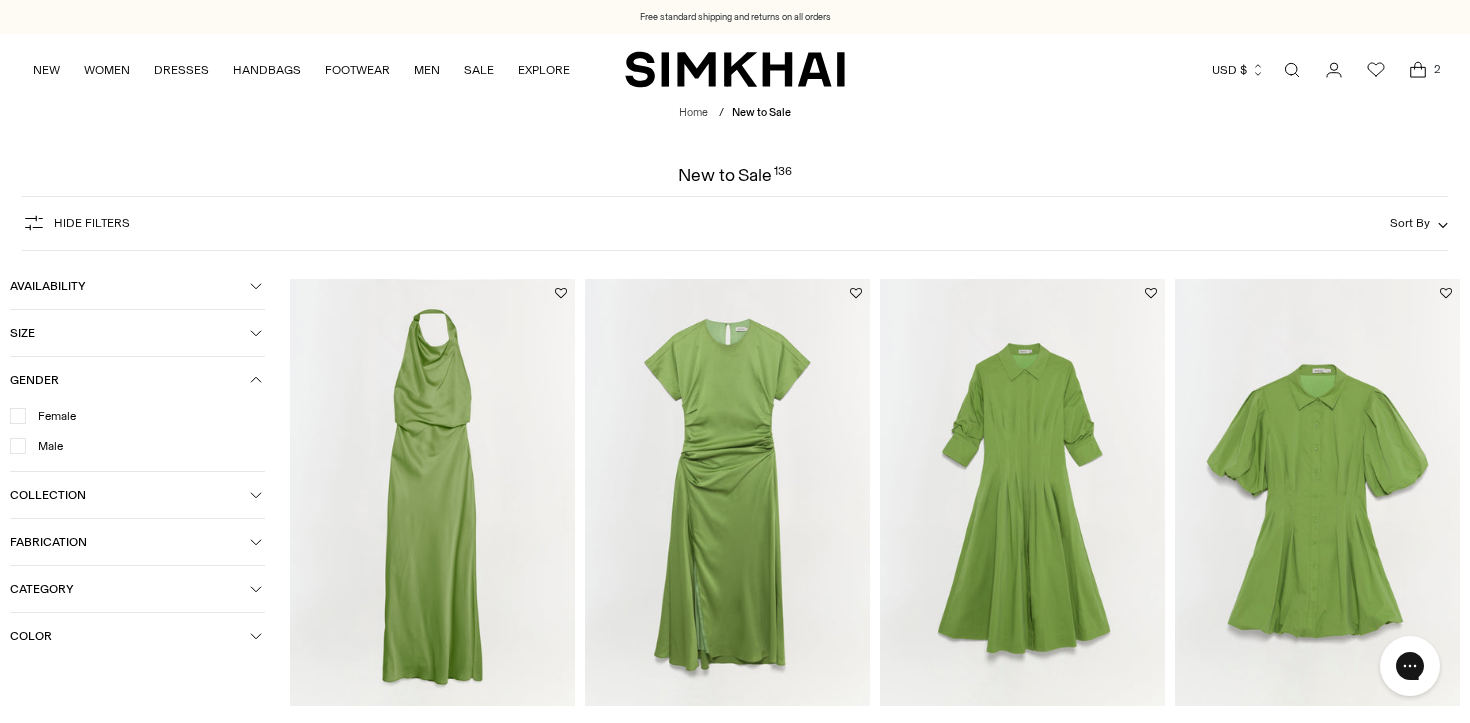 scroll, scrollTop: 16, scrollLeft: 0, axis: vertical 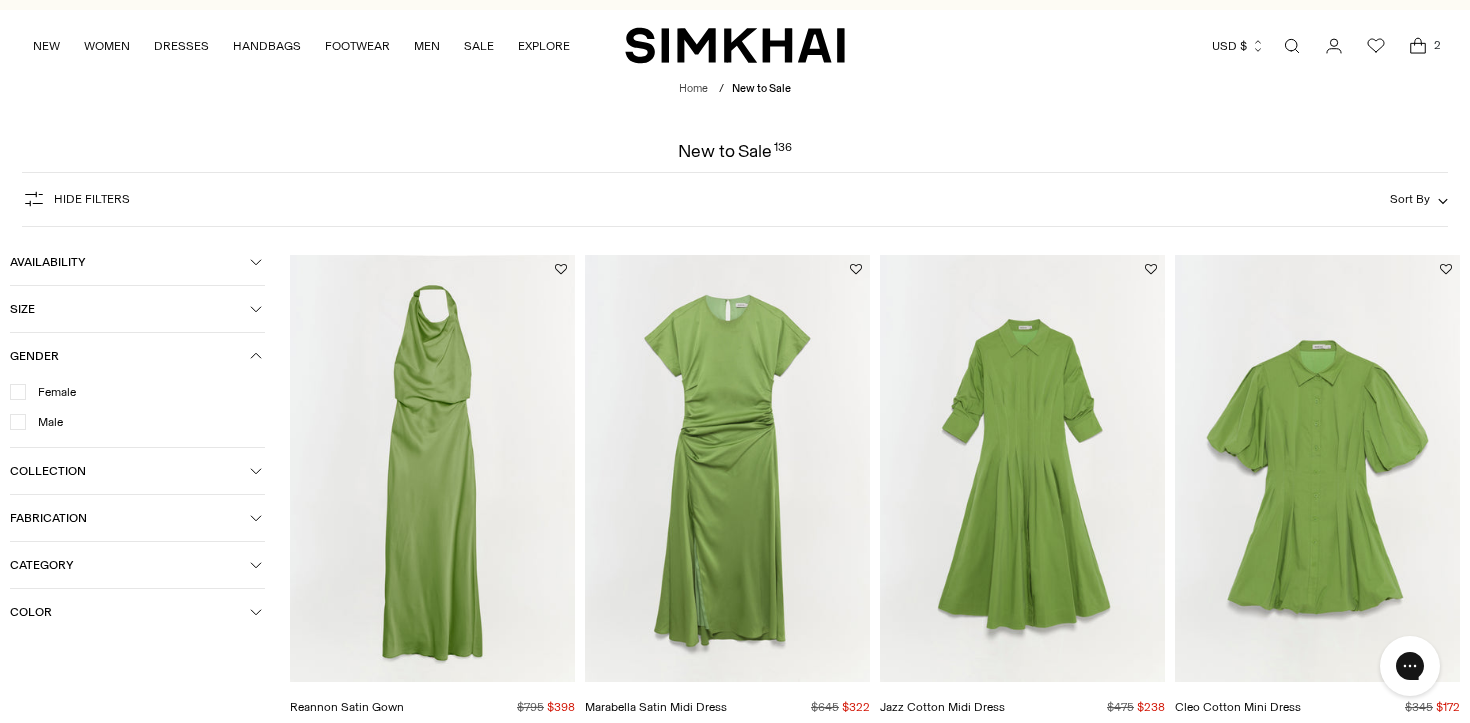 type 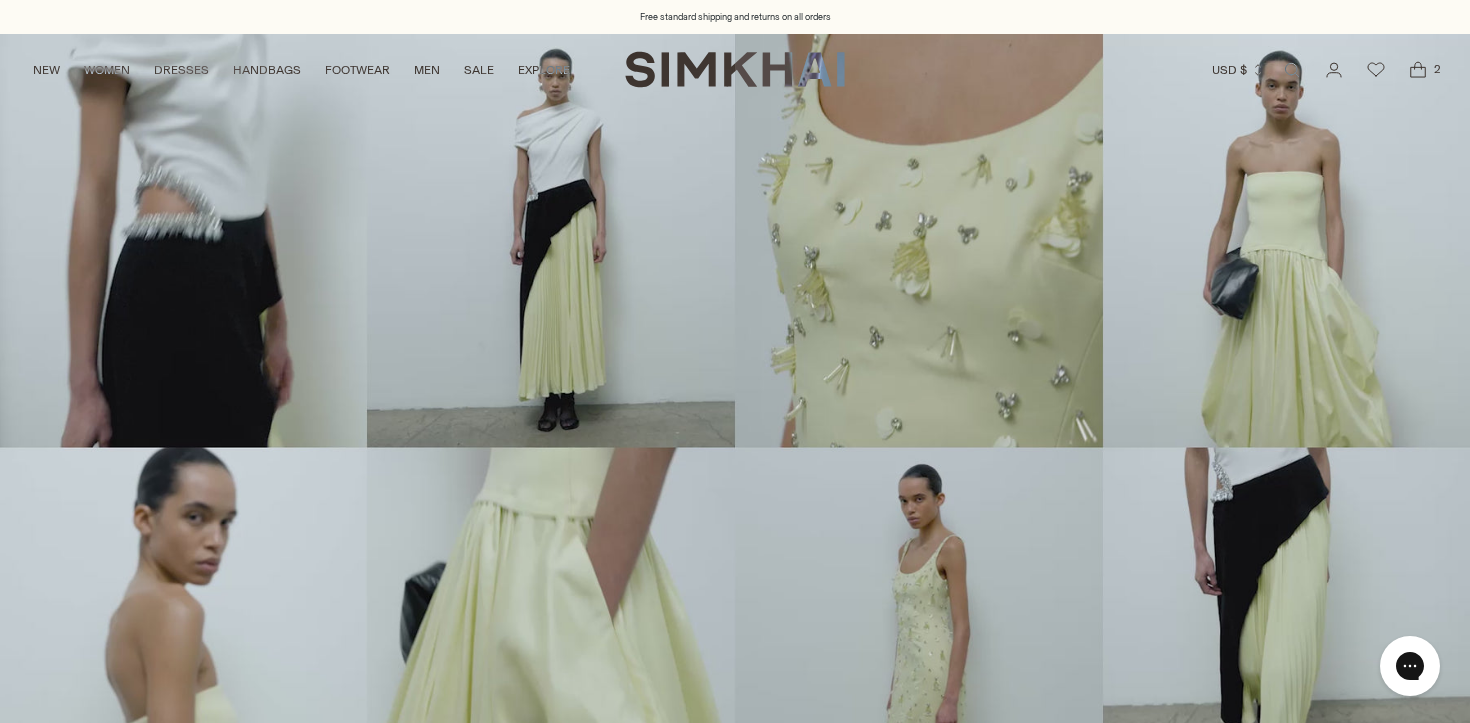 scroll, scrollTop: 0, scrollLeft: 0, axis: both 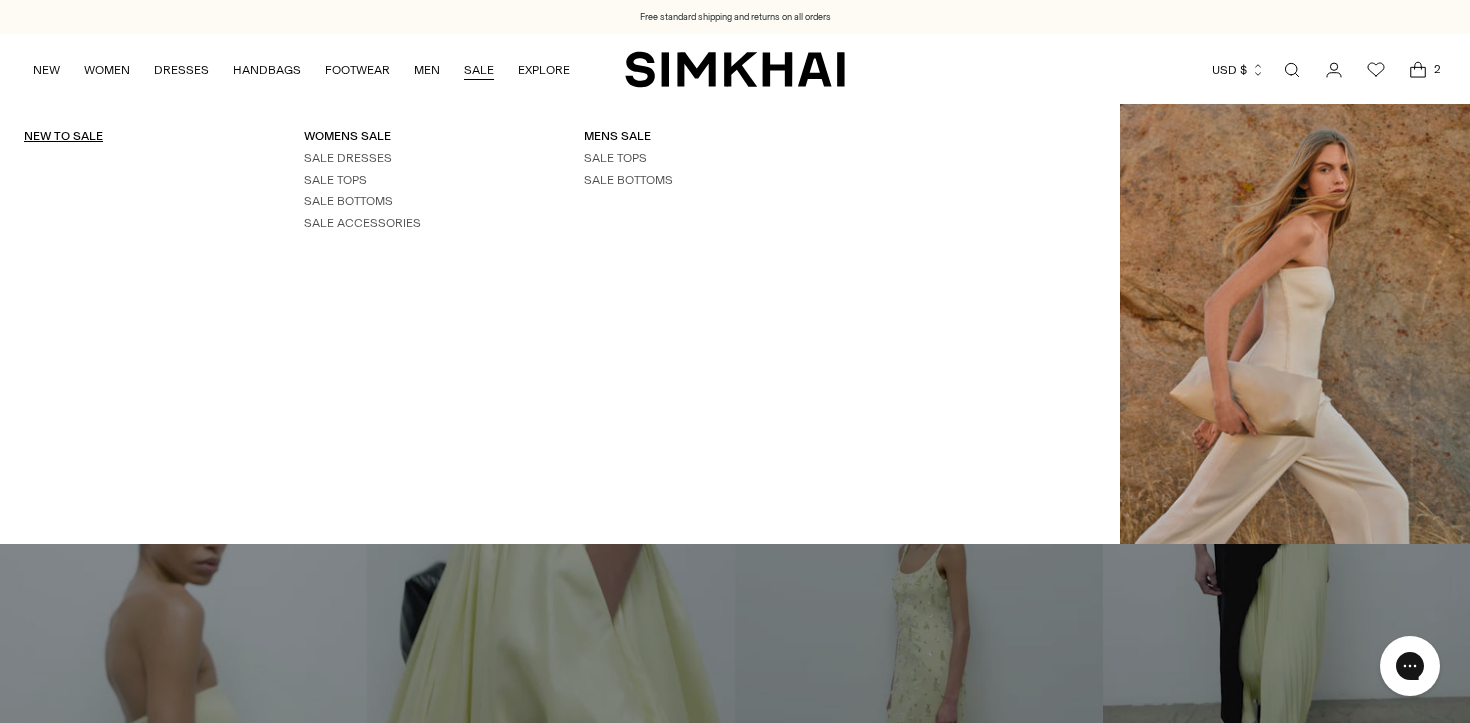 click on "NEW TO SALE" at bounding box center (63, 136) 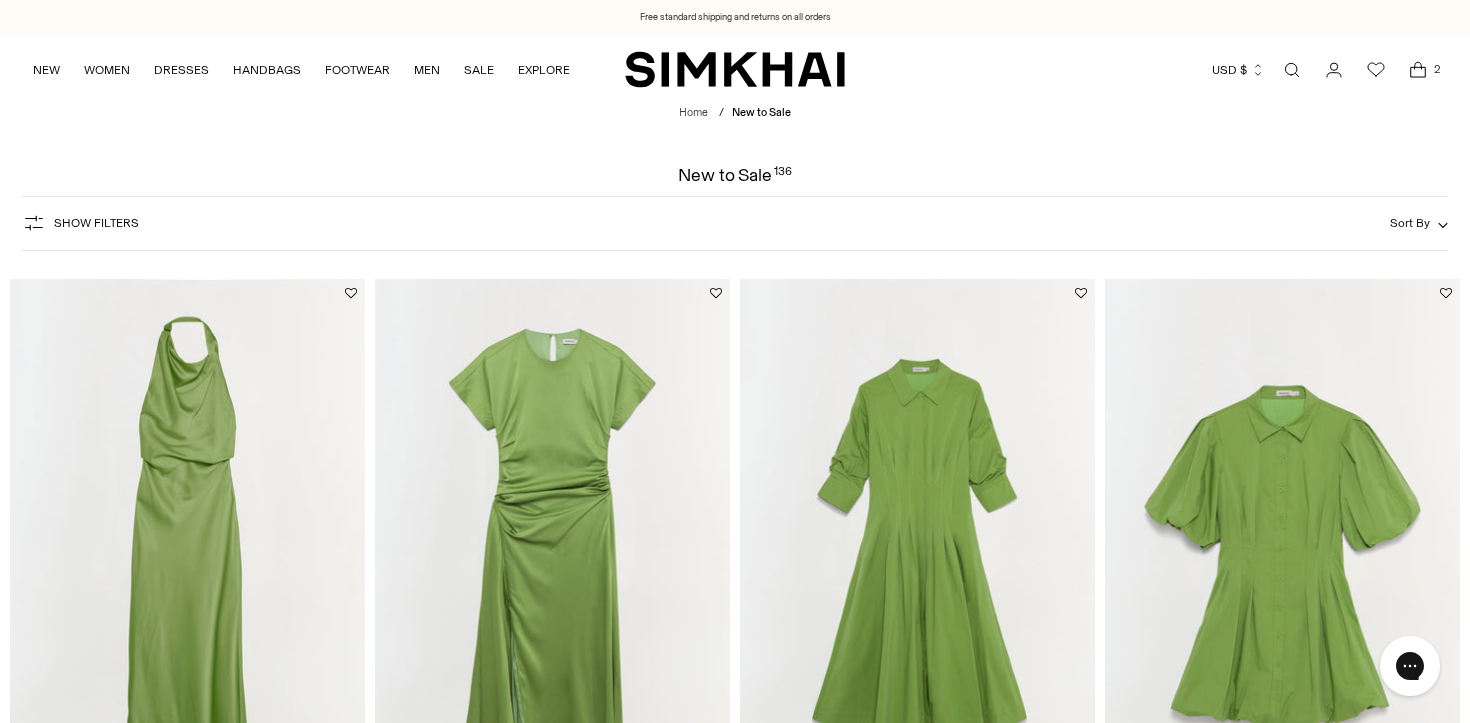 scroll, scrollTop: 0, scrollLeft: 0, axis: both 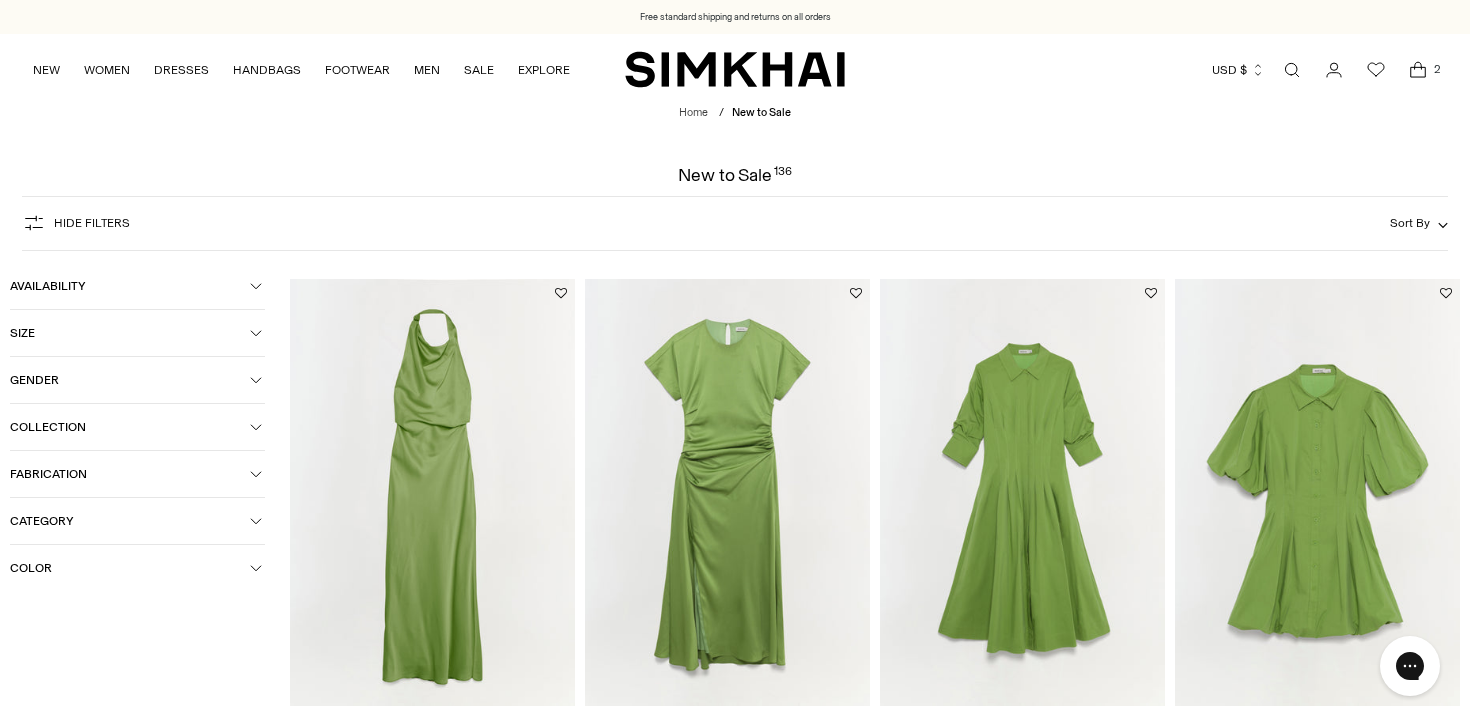 click on "Gender" at bounding box center [130, 380] 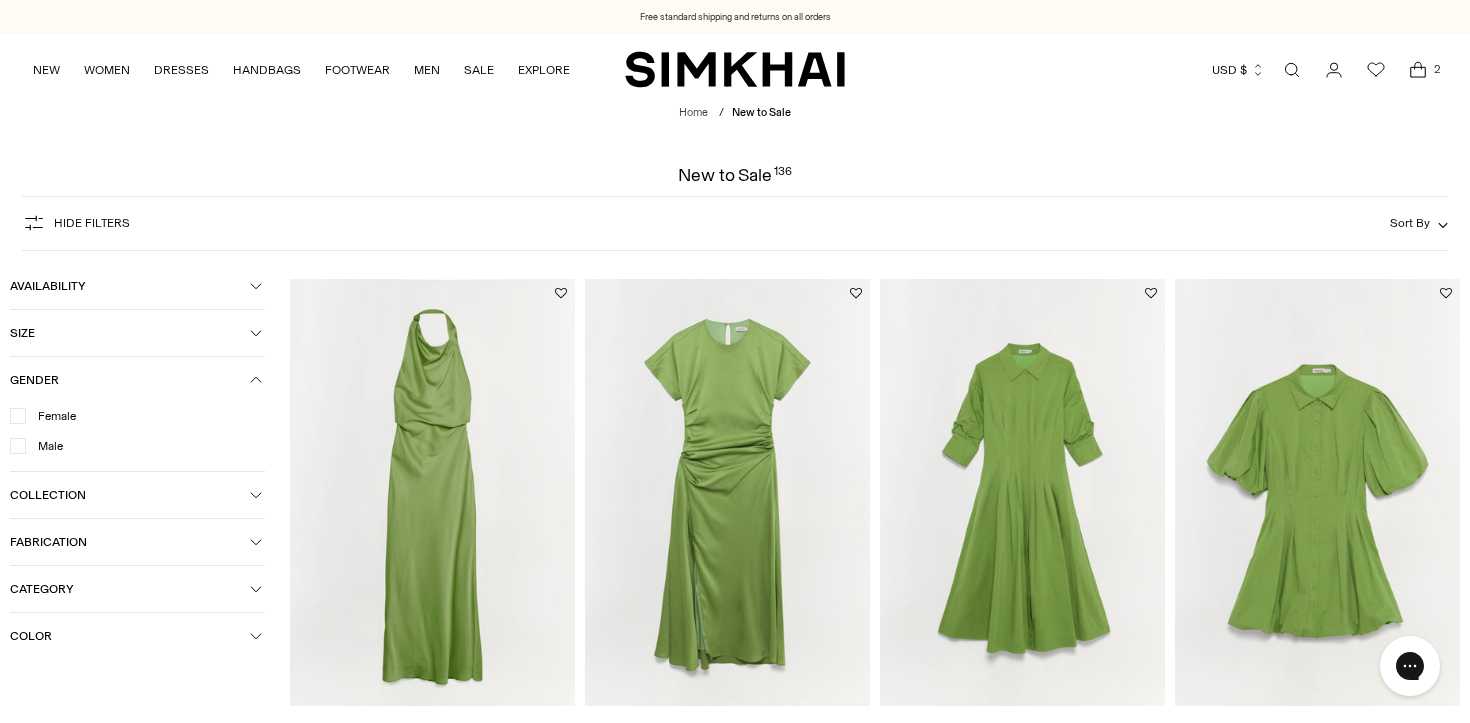 scroll, scrollTop: 0, scrollLeft: 0, axis: both 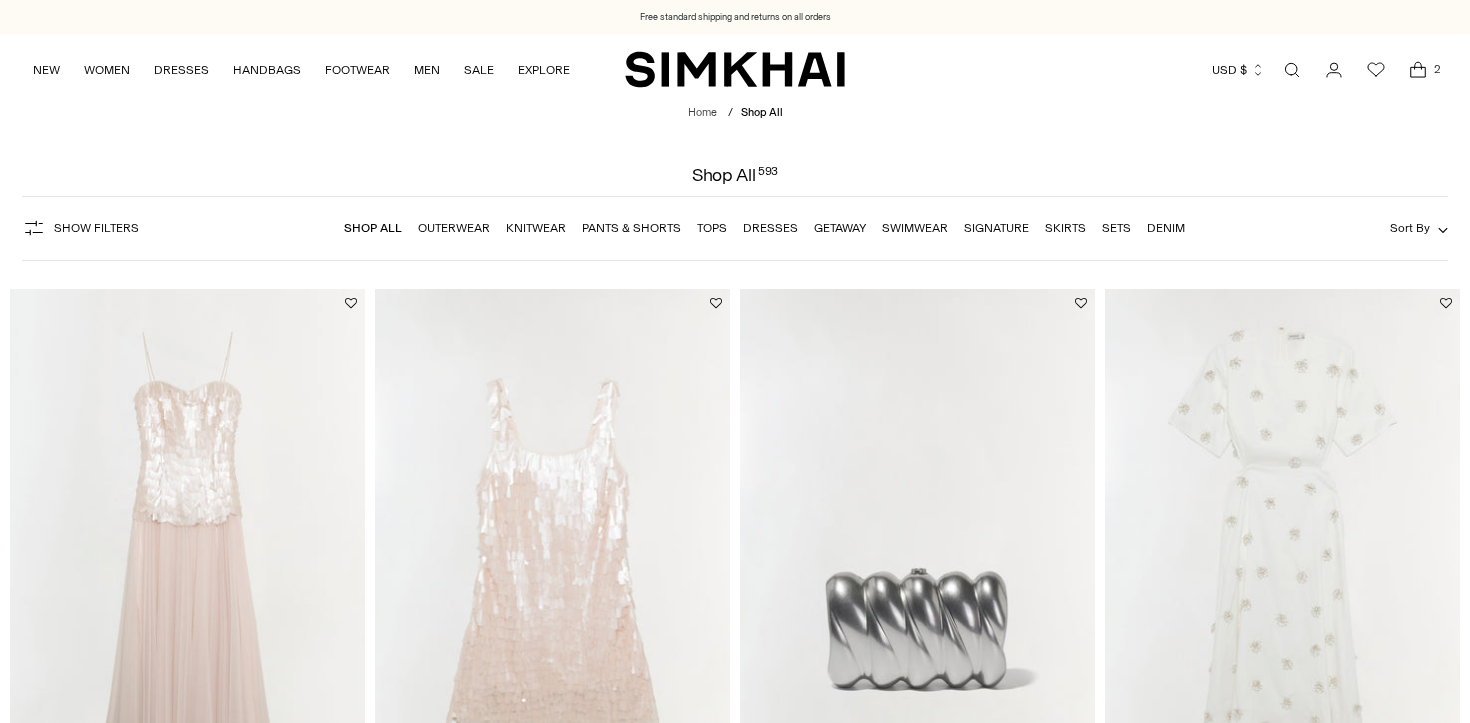 click at bounding box center [0, 0] 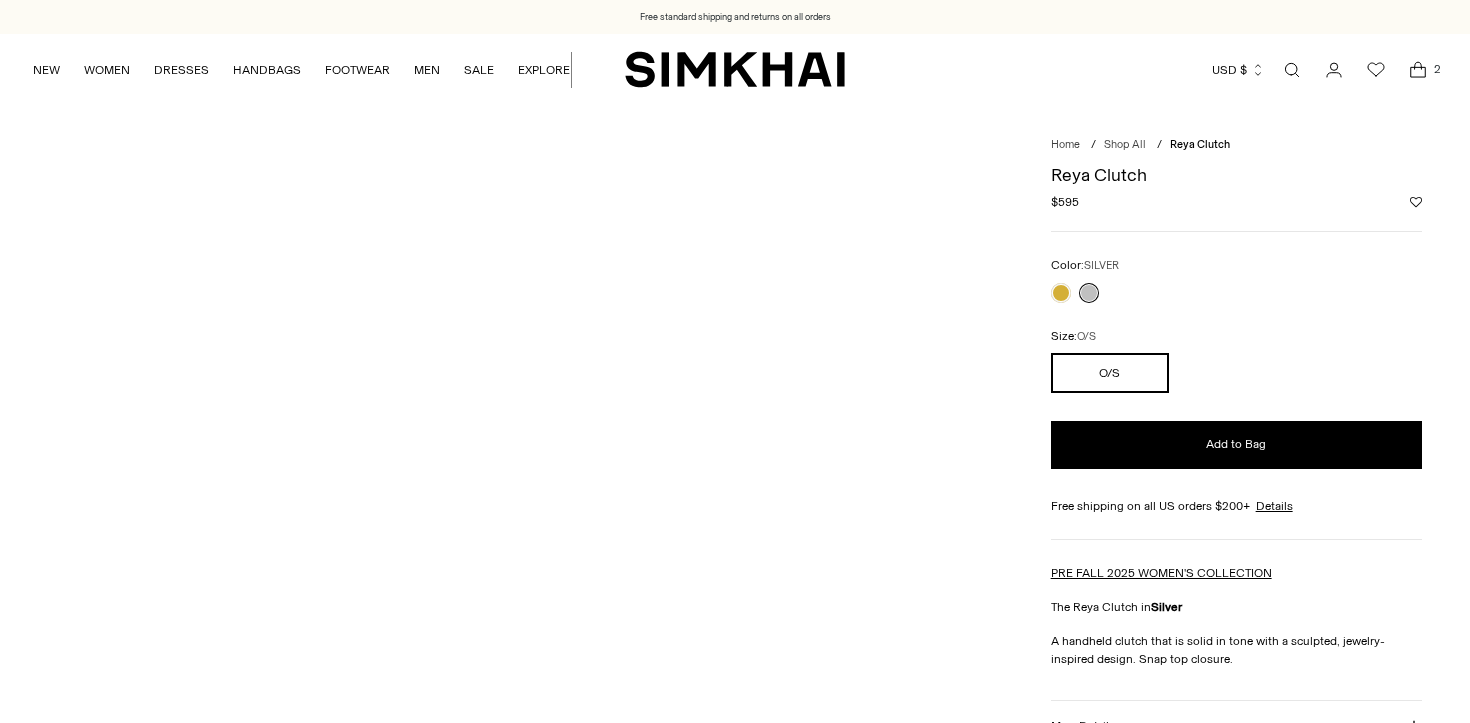 scroll, scrollTop: 0, scrollLeft: 0, axis: both 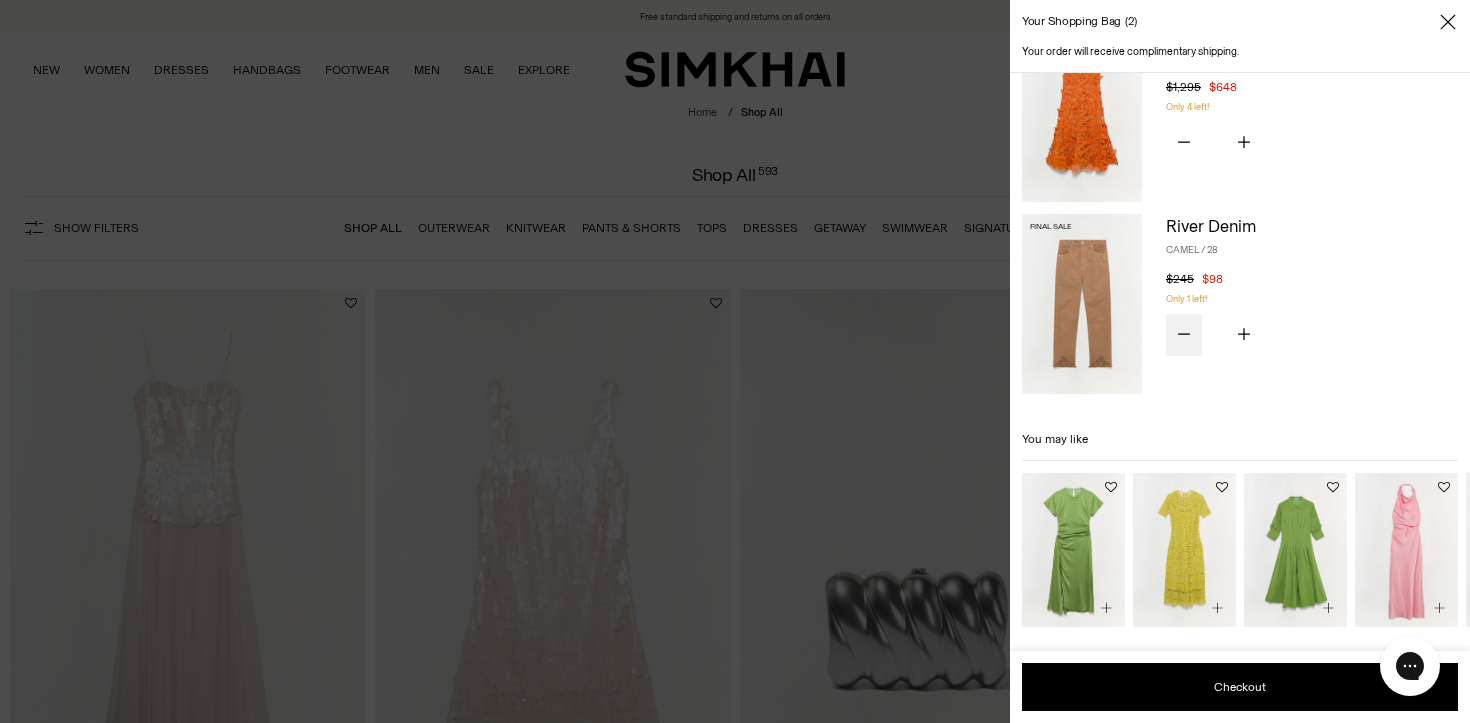 click 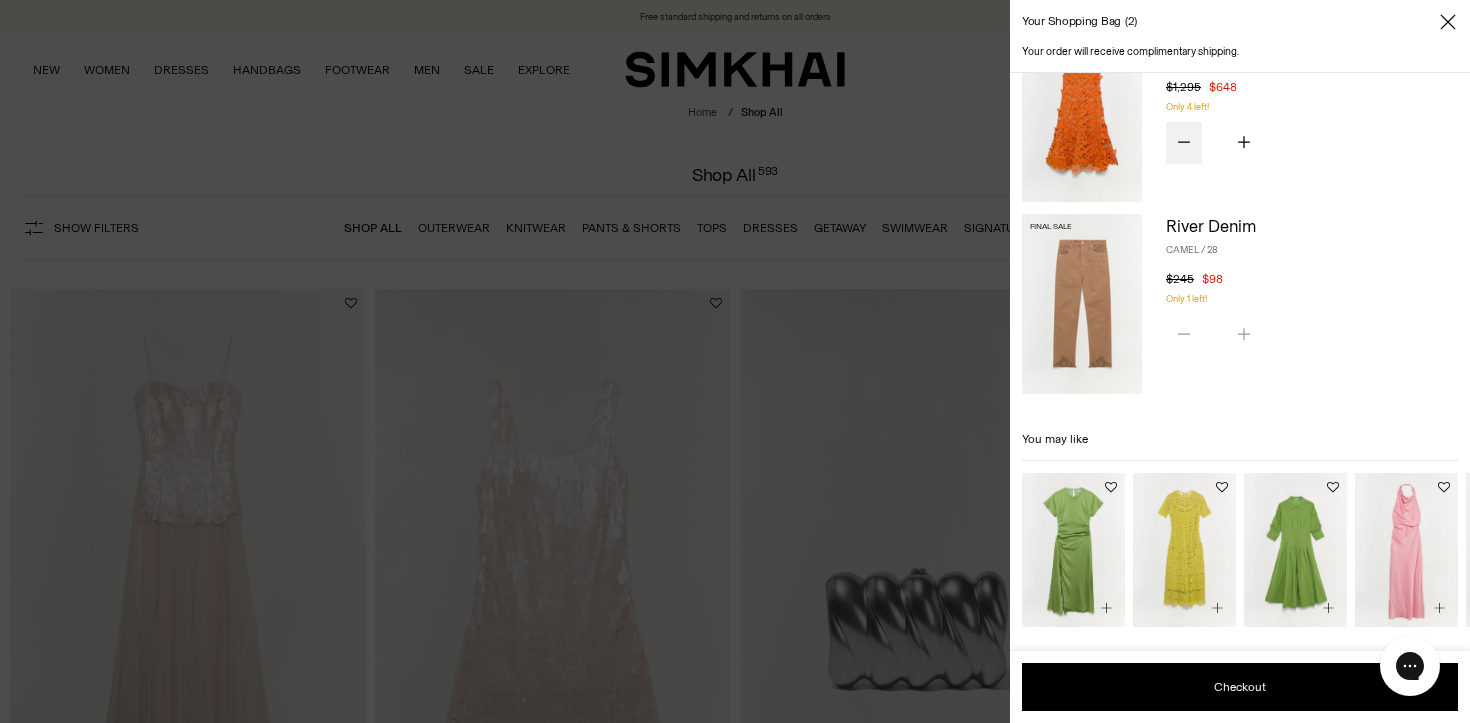 click at bounding box center (1184, 143) 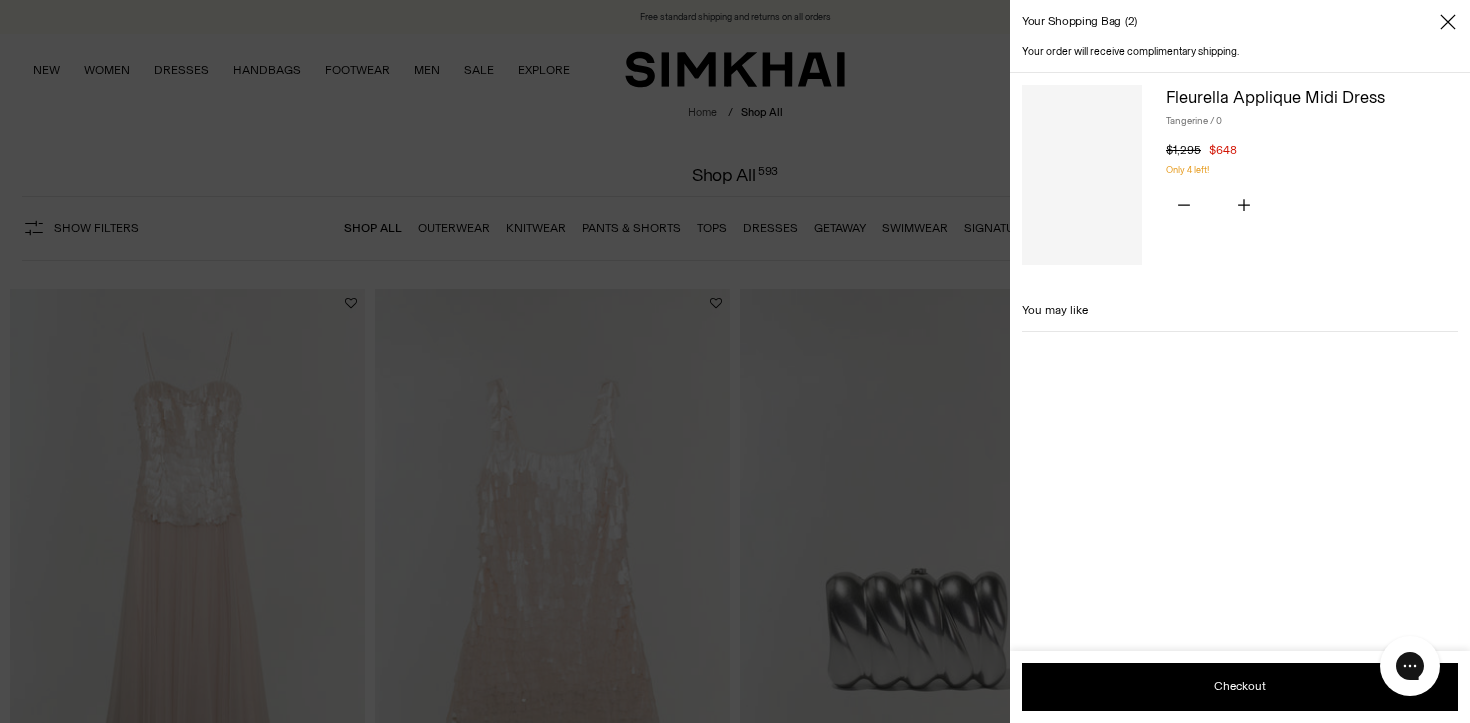 scroll, scrollTop: 0, scrollLeft: 0, axis: both 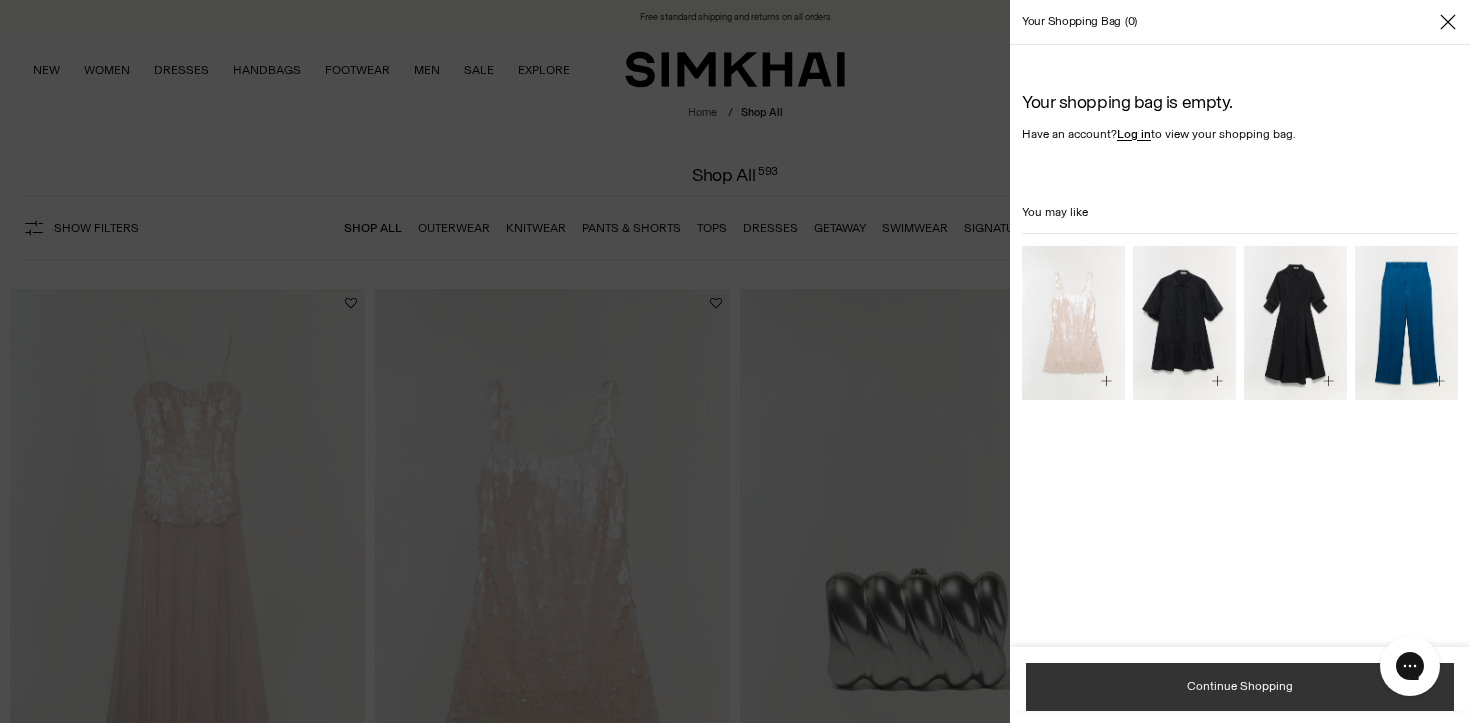 click on "Continue Shopping" at bounding box center [1240, 686] 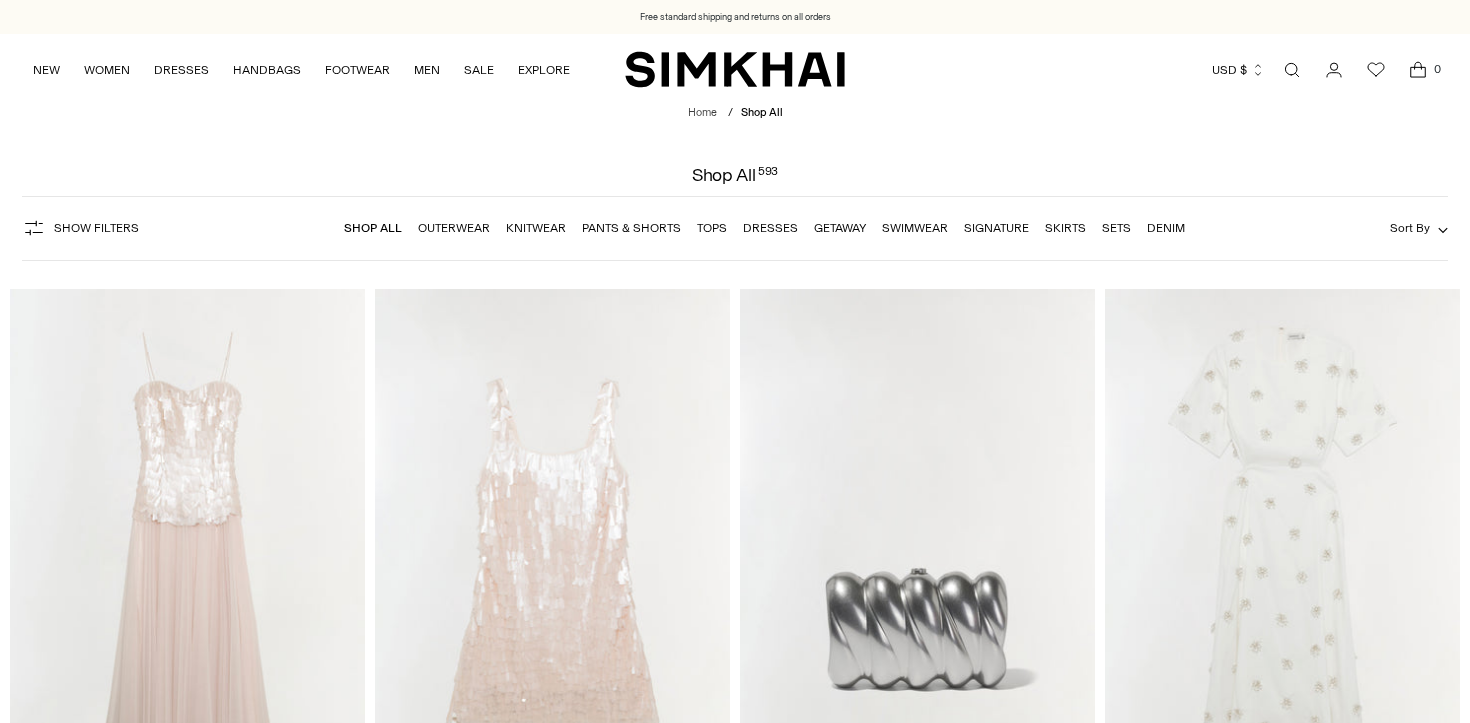 scroll, scrollTop: 0, scrollLeft: 0, axis: both 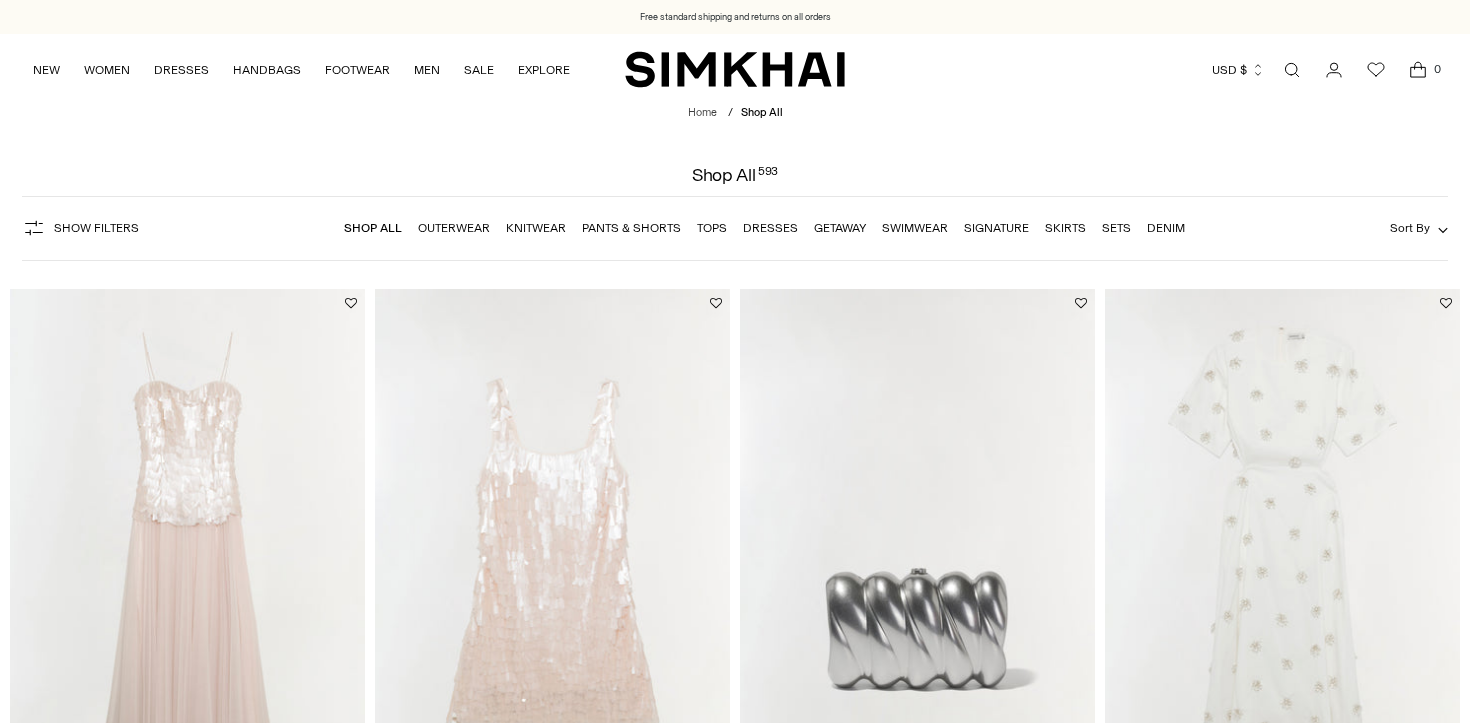 click on "0" at bounding box center (1437, 69) 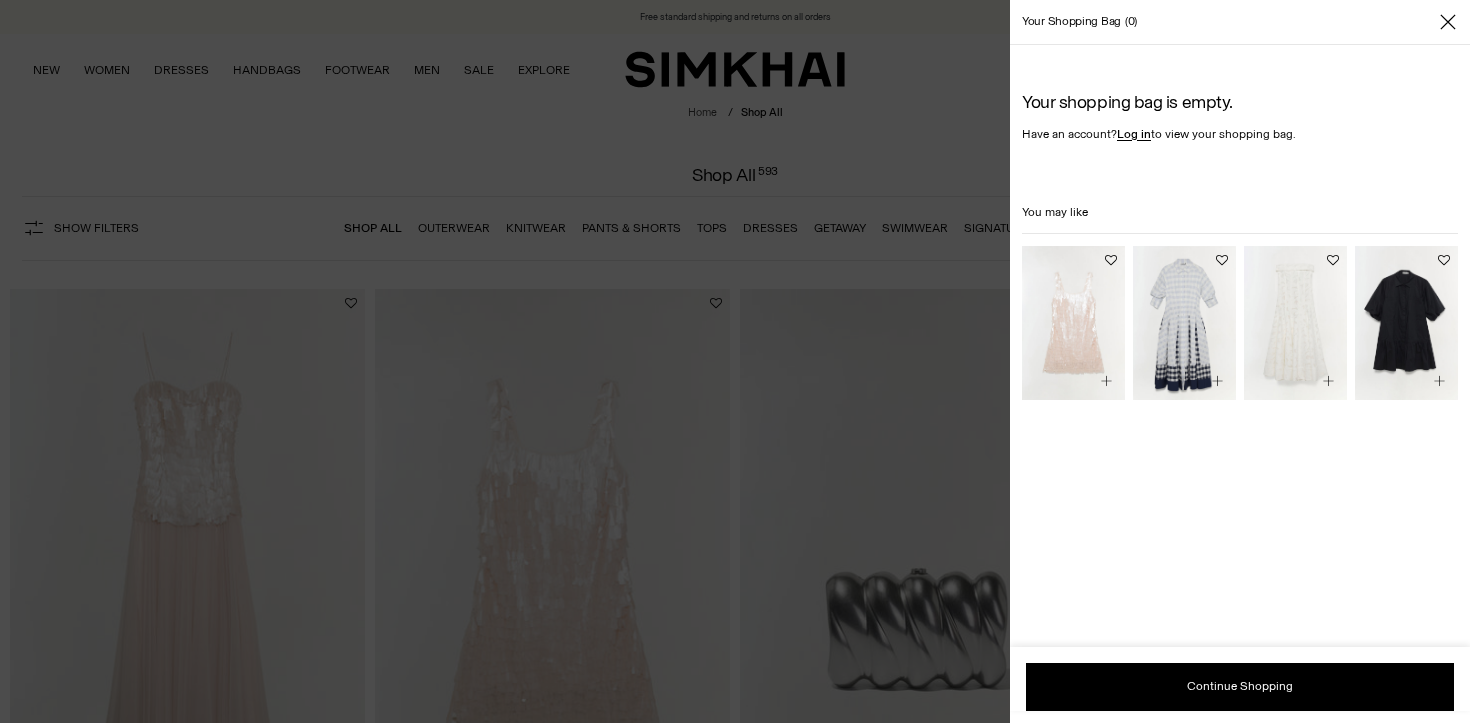 type 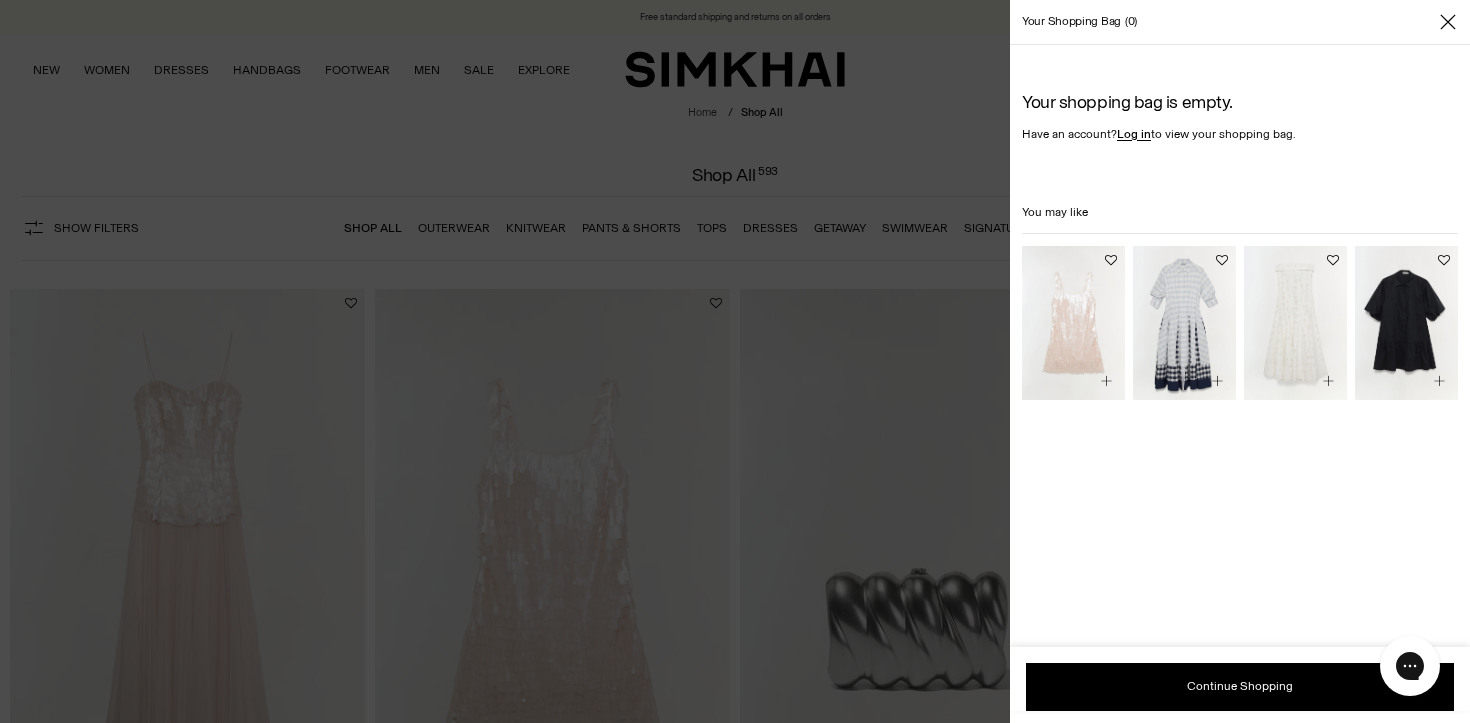 scroll, scrollTop: 0, scrollLeft: 0, axis: both 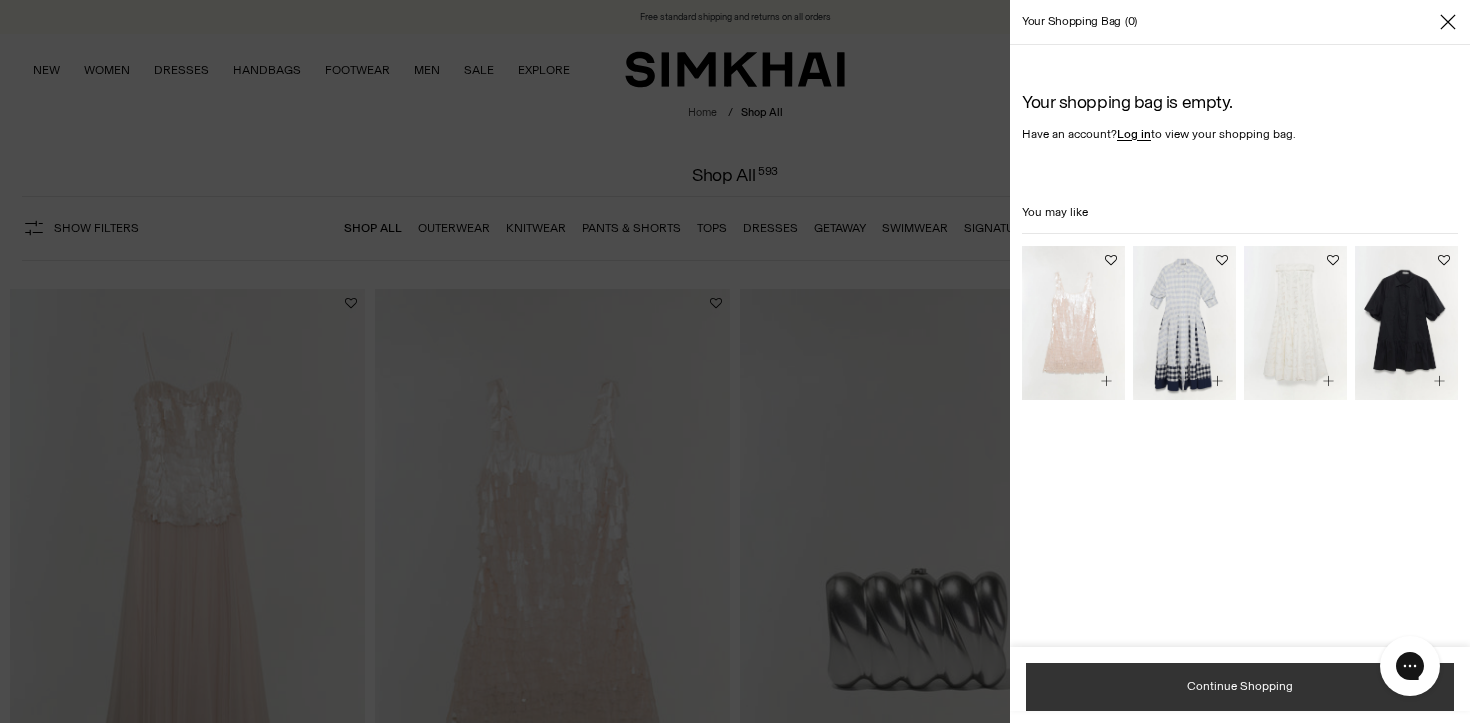 click on "Continue Shopping" at bounding box center [1240, 686] 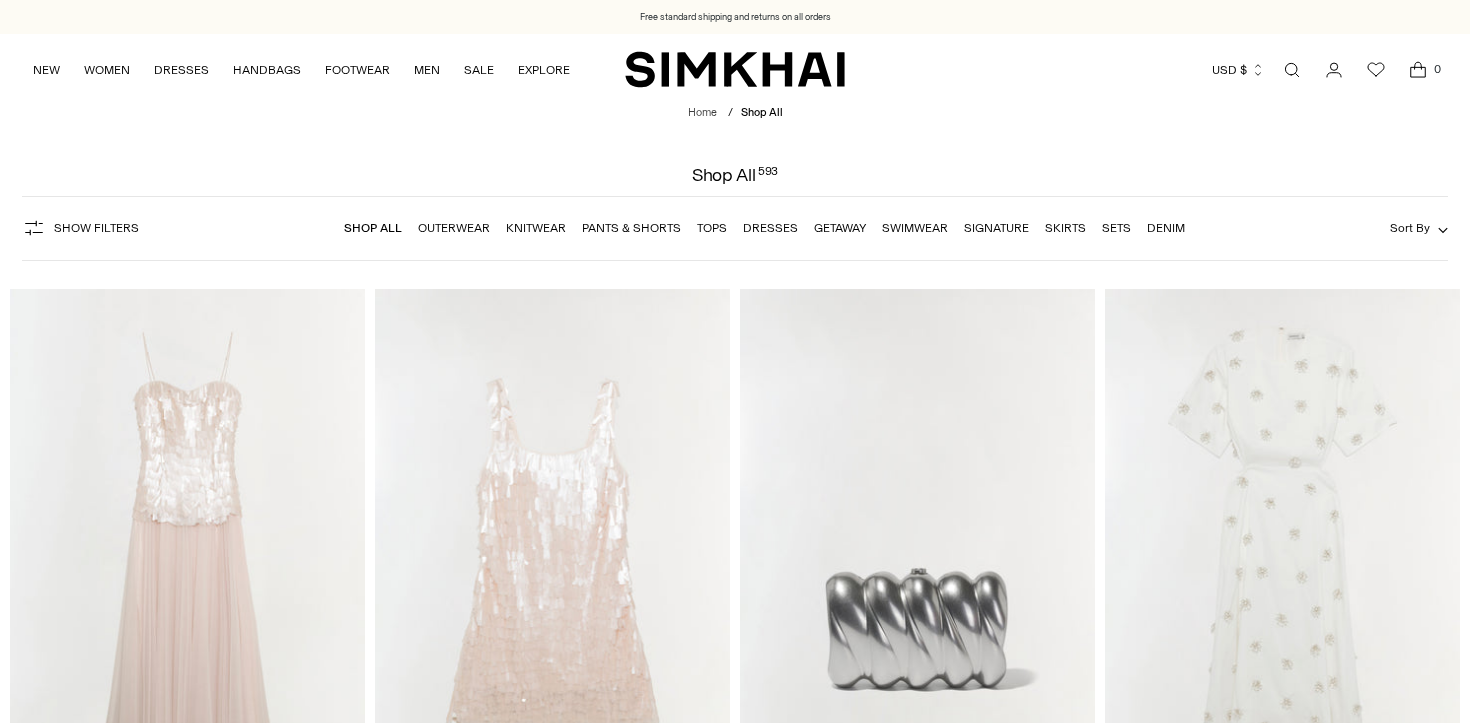 scroll, scrollTop: 0, scrollLeft: 0, axis: both 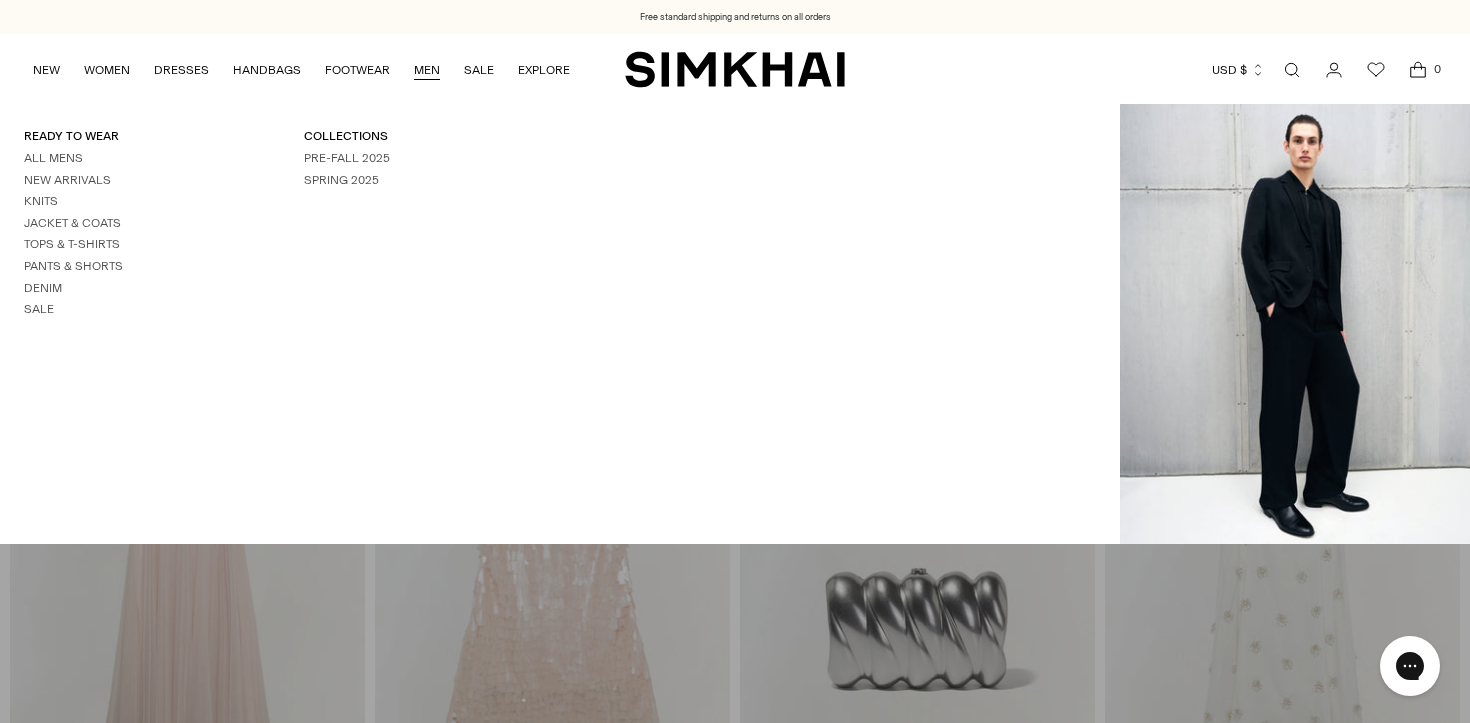 click on "MEN" at bounding box center [427, 70] 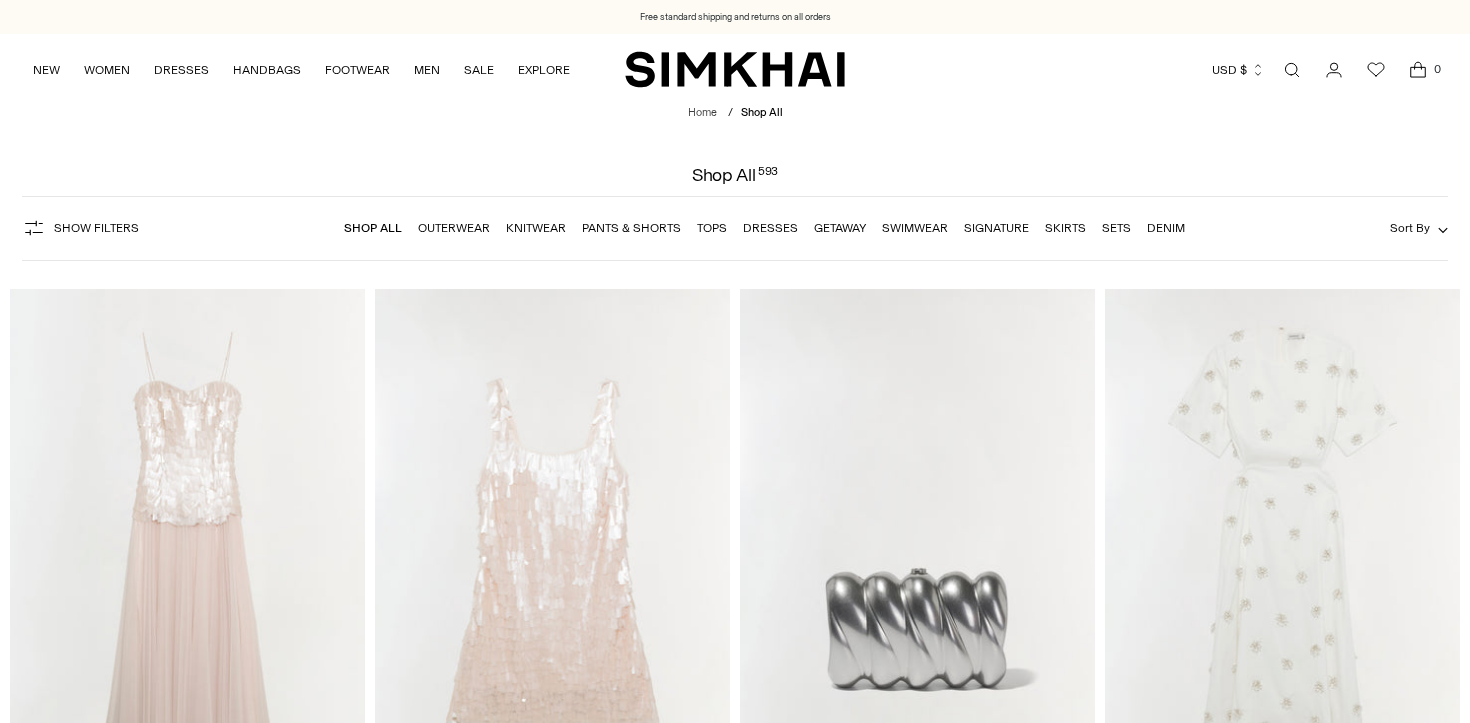 scroll, scrollTop: 0, scrollLeft: 0, axis: both 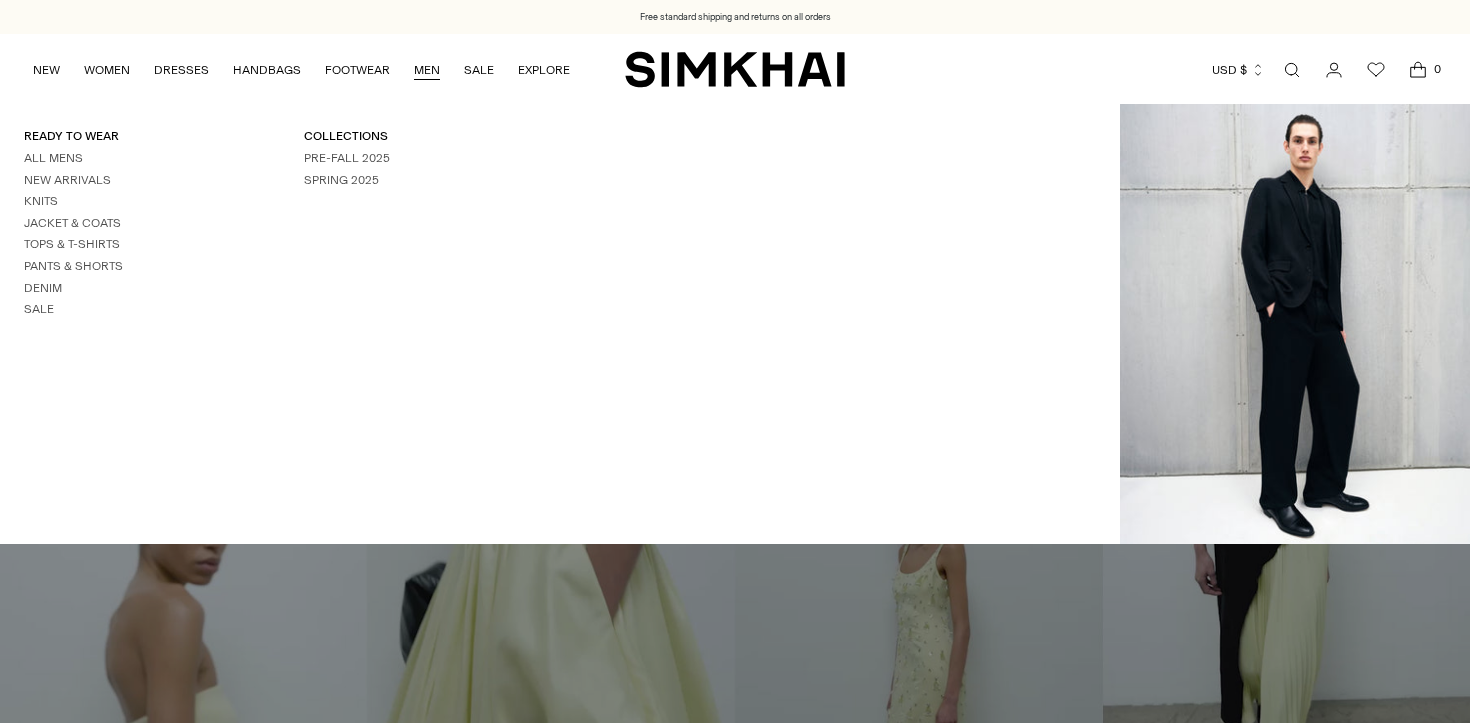 click on "MEN" at bounding box center (427, 70) 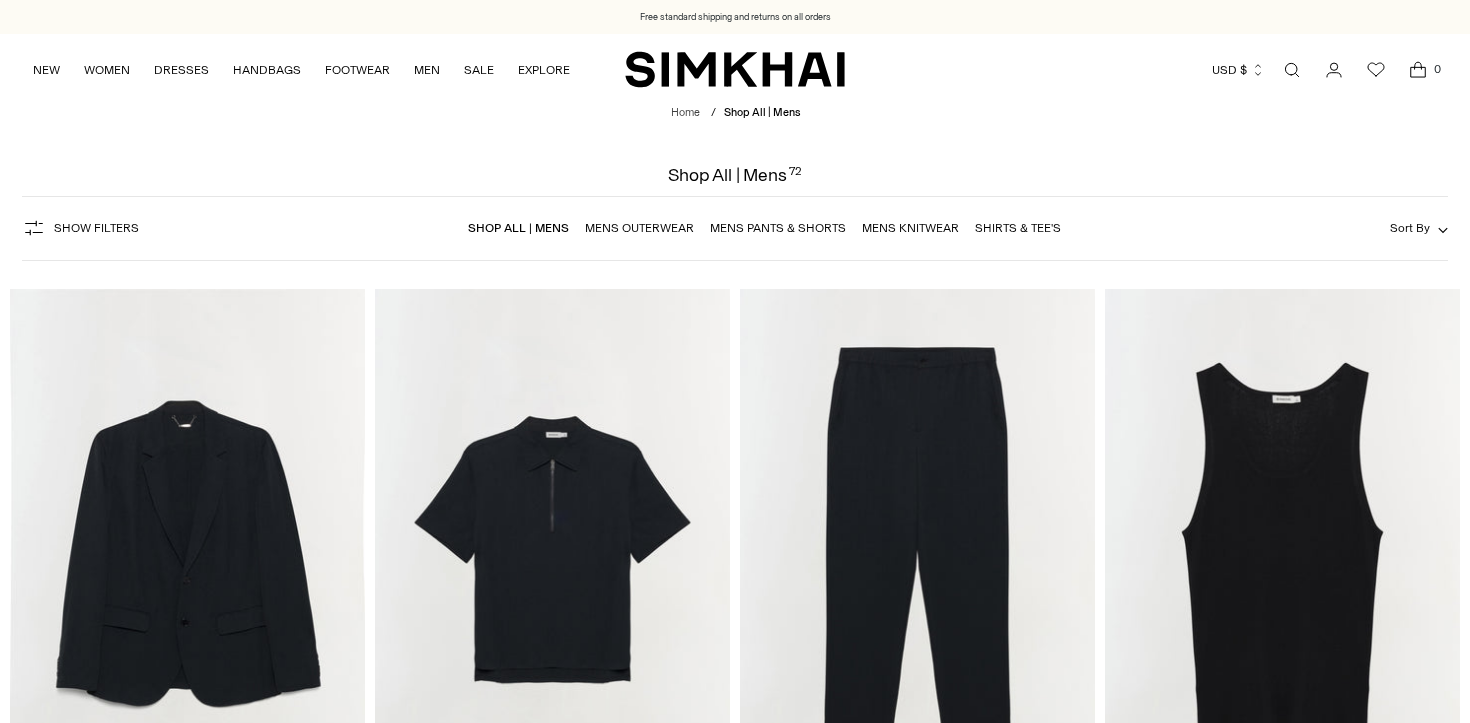 scroll, scrollTop: 0, scrollLeft: 0, axis: both 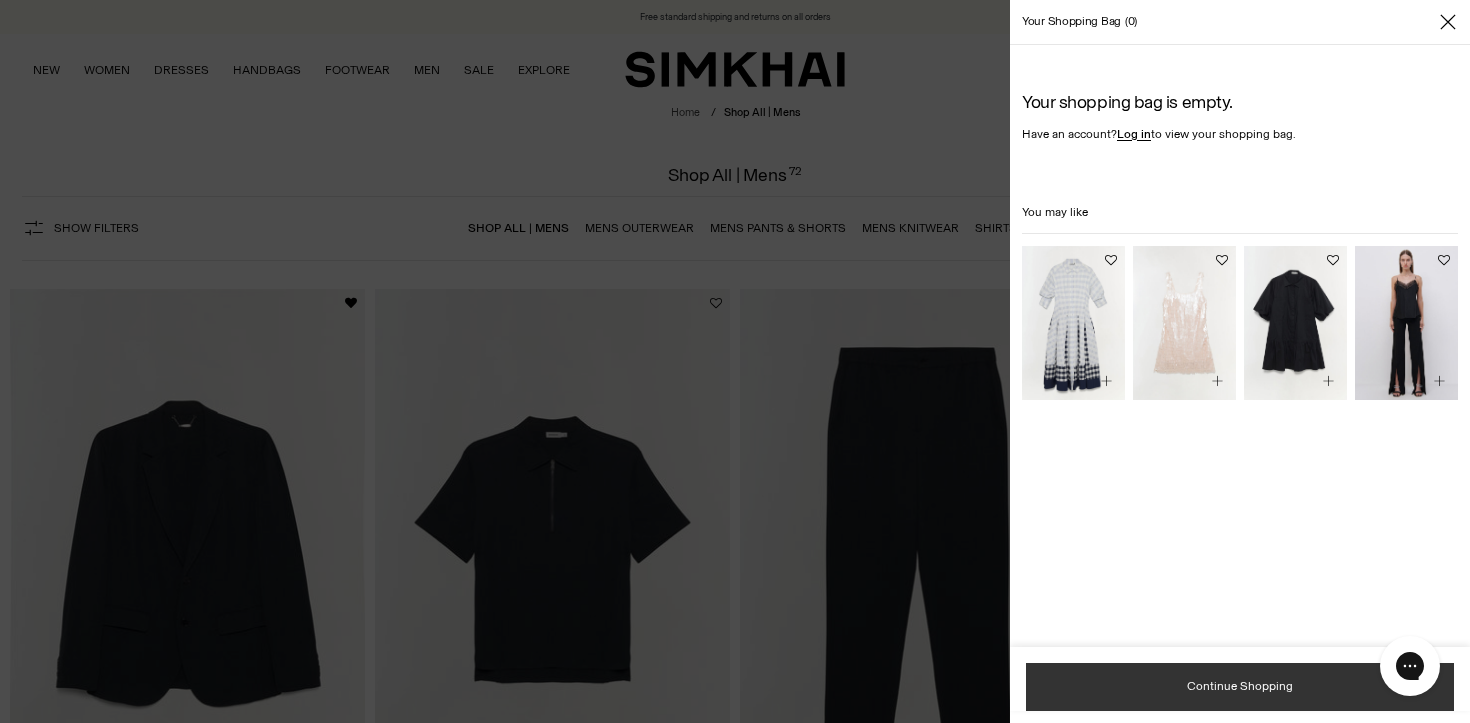 click on "Continue Shopping" at bounding box center [1240, 687] 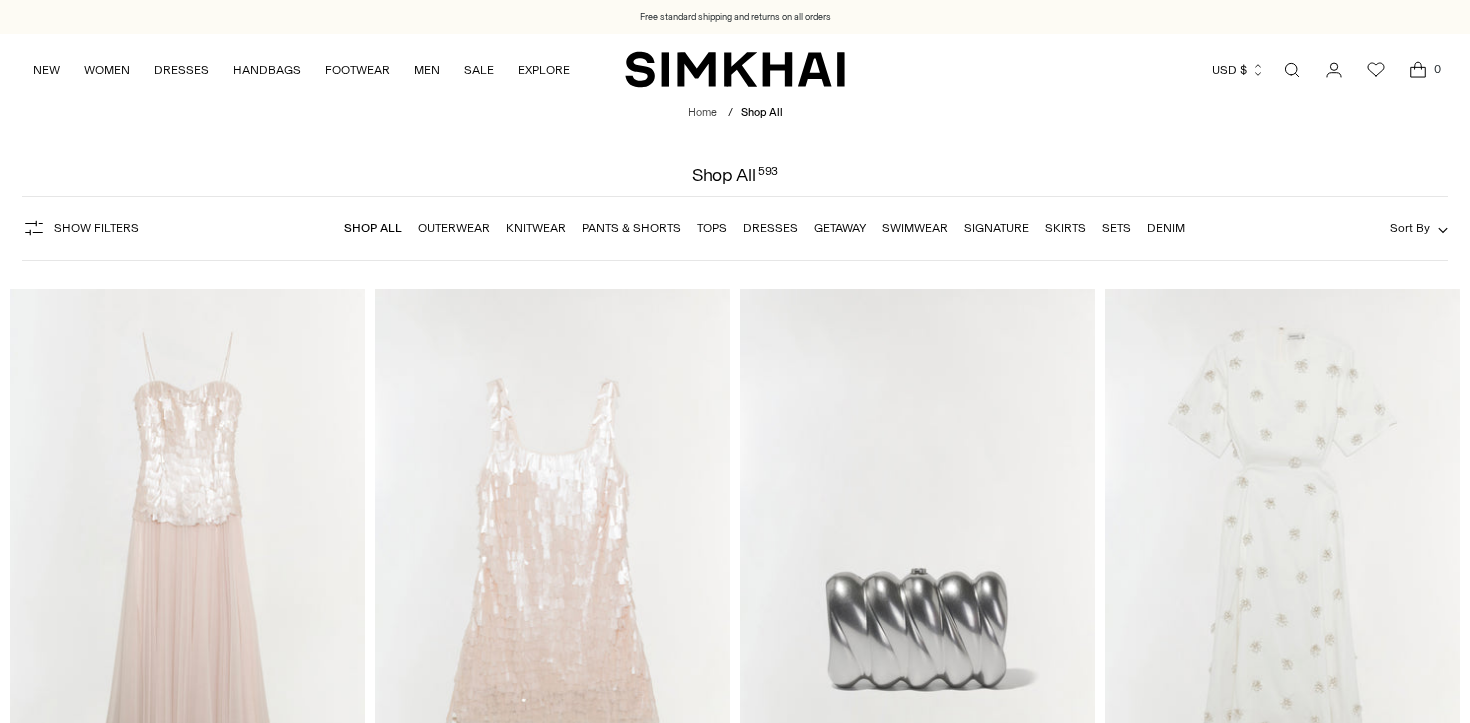 scroll, scrollTop: 0, scrollLeft: 0, axis: both 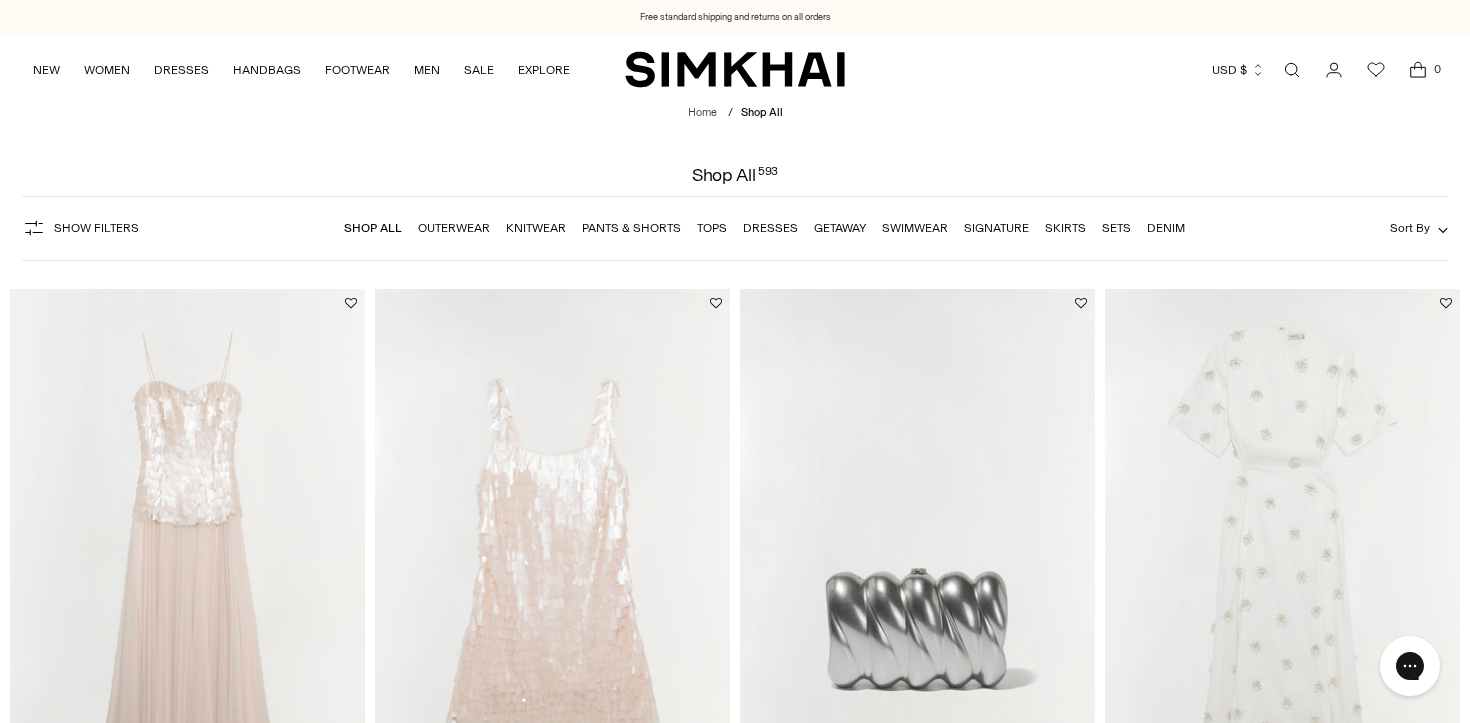 click 